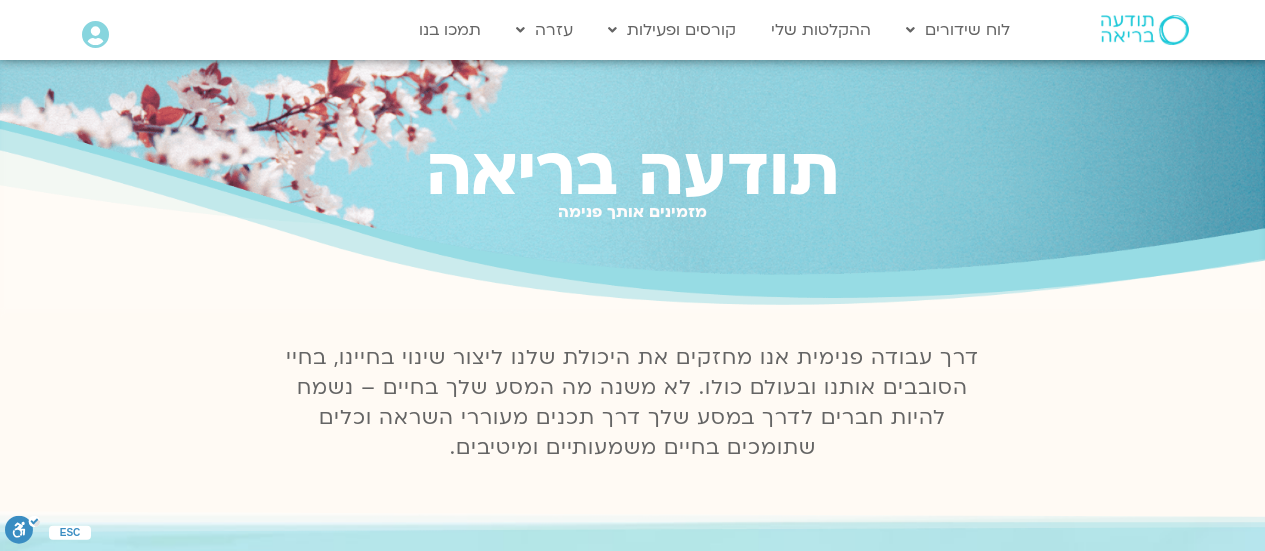 scroll, scrollTop: 0, scrollLeft: 0, axis: both 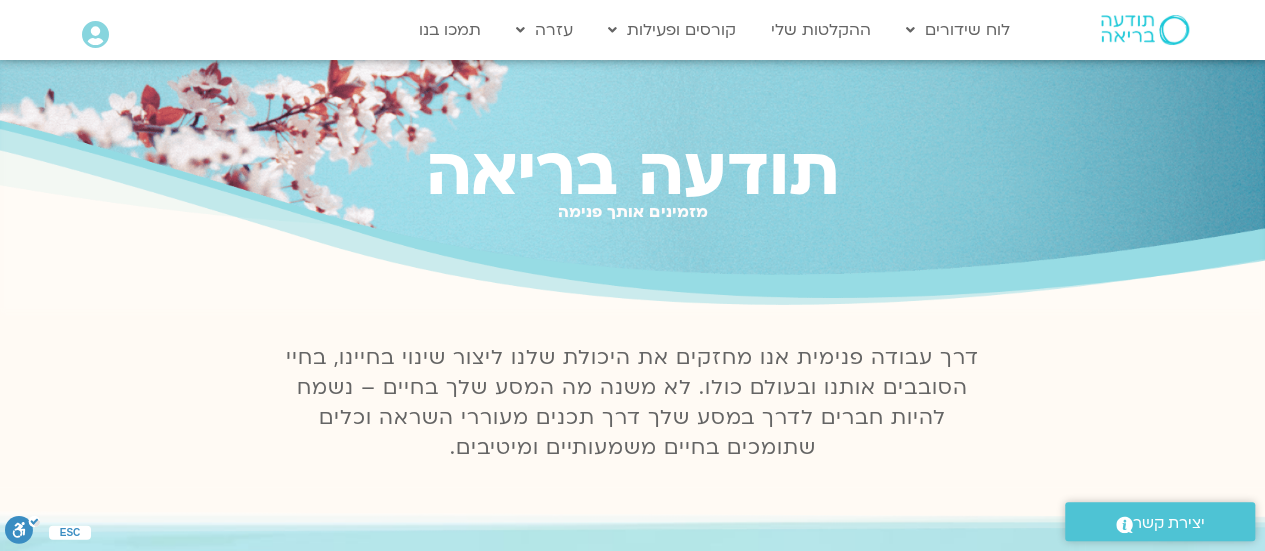 click at bounding box center (95, 35) 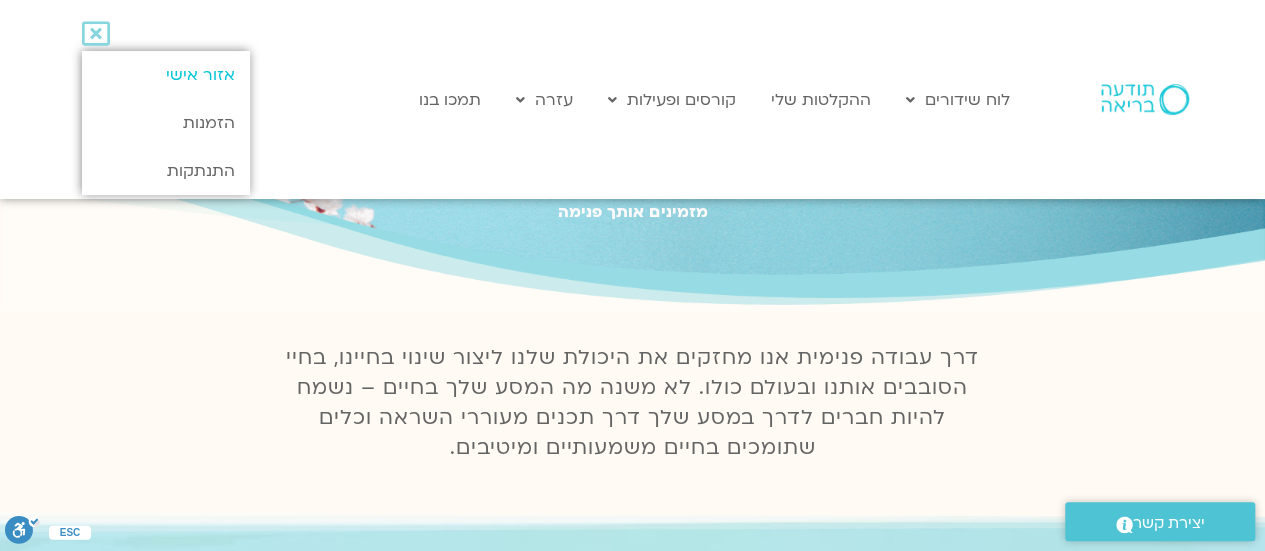 click on "אזור אישי" at bounding box center (165, 75) 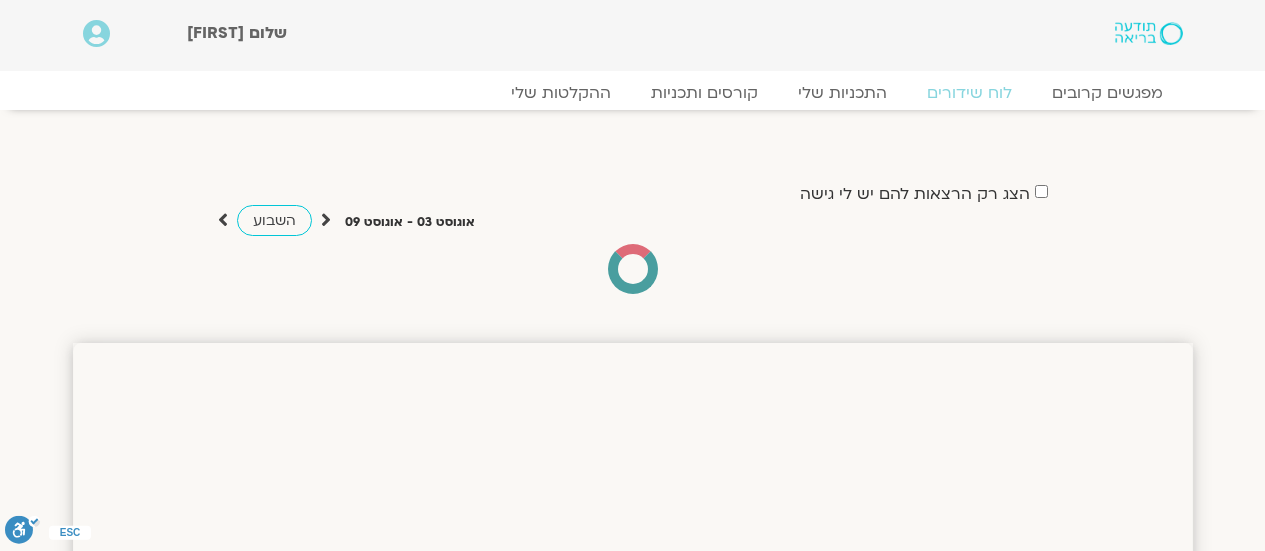 scroll, scrollTop: 0, scrollLeft: 0, axis: both 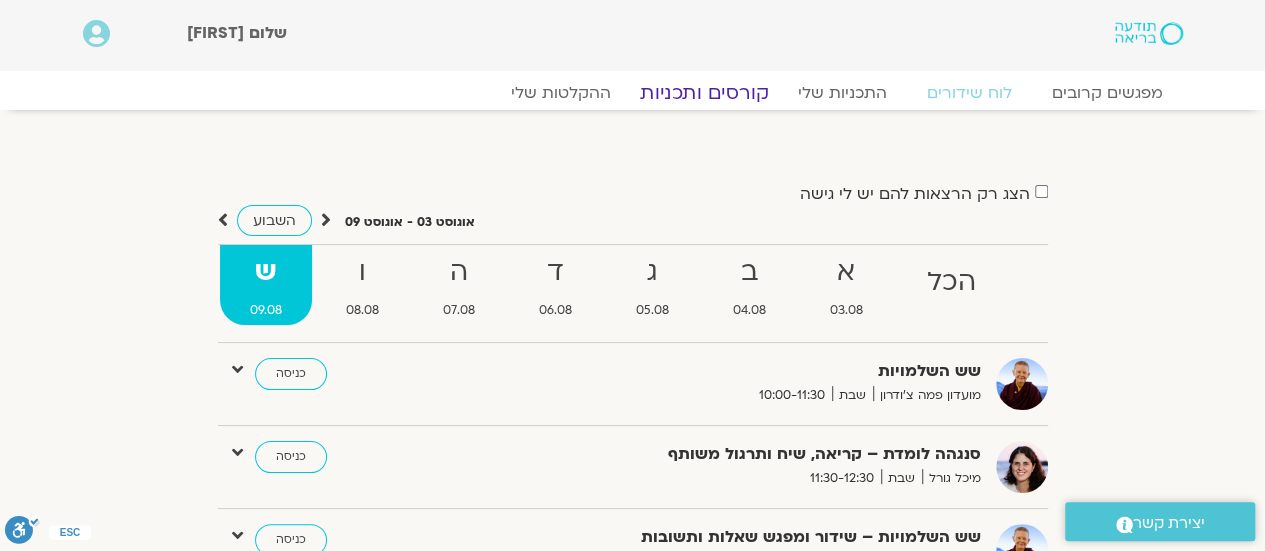 click on "קורסים ותכניות" 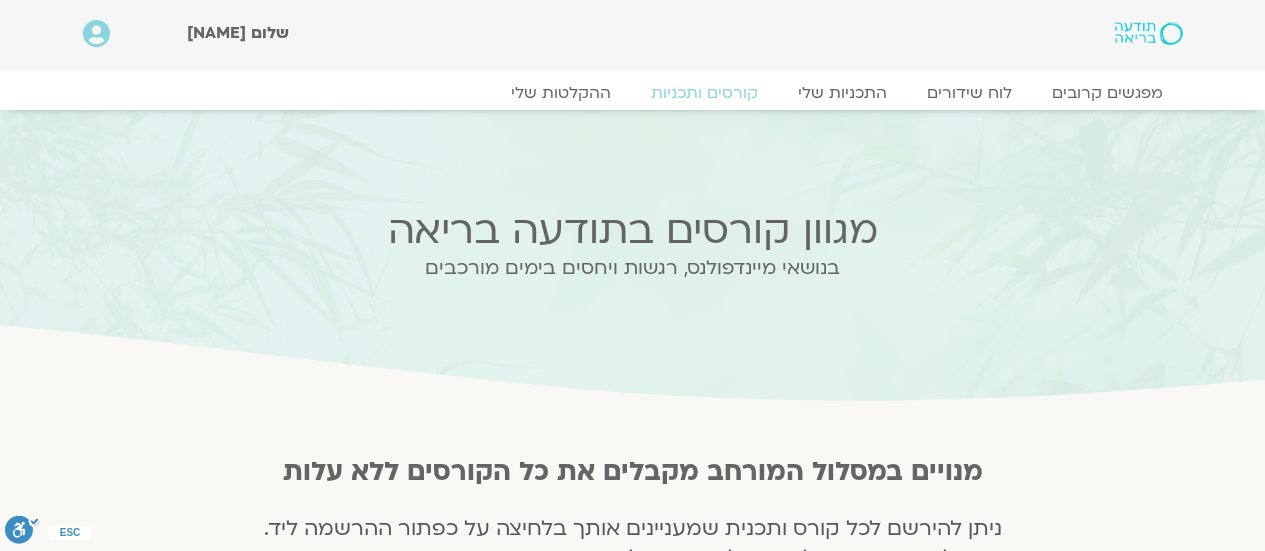scroll, scrollTop: 0, scrollLeft: 0, axis: both 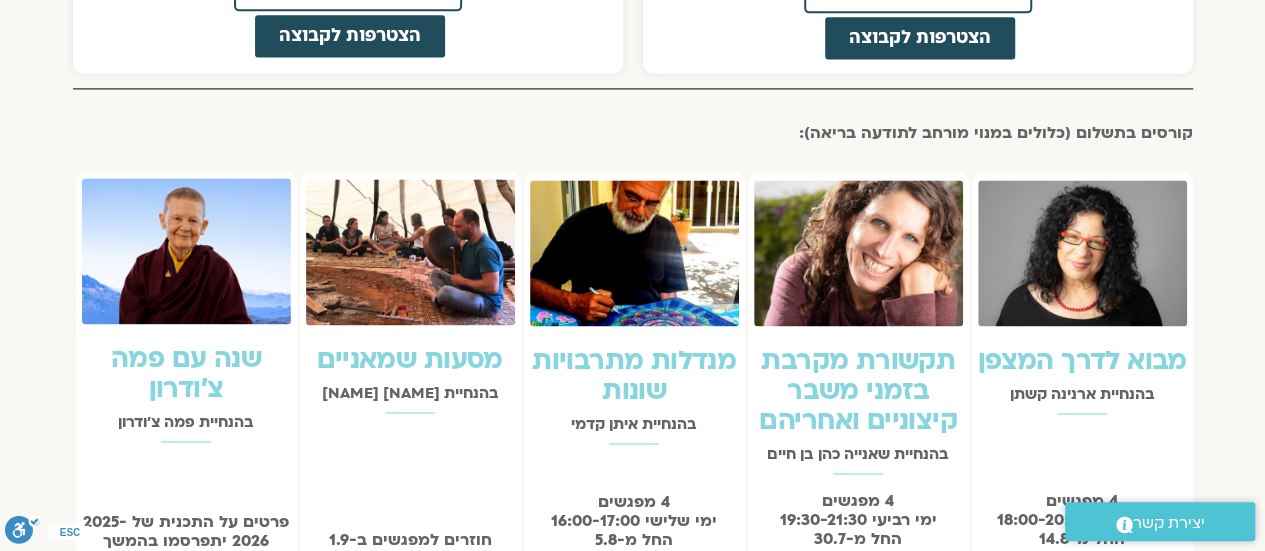 click at bounding box center [1082, 253] 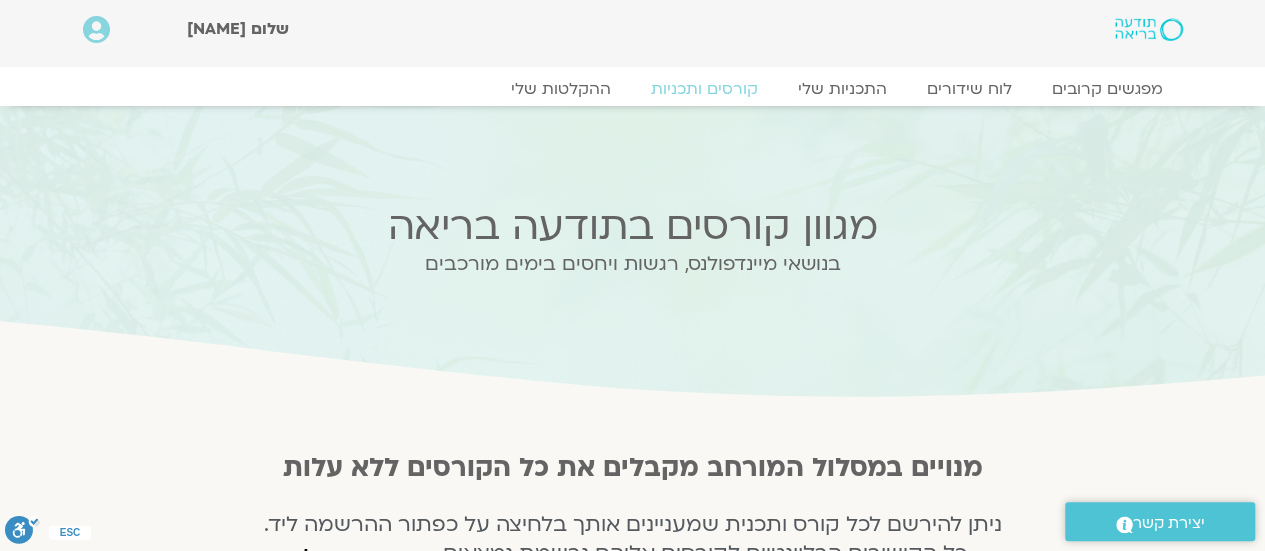 scroll, scrollTop: 0, scrollLeft: 0, axis: both 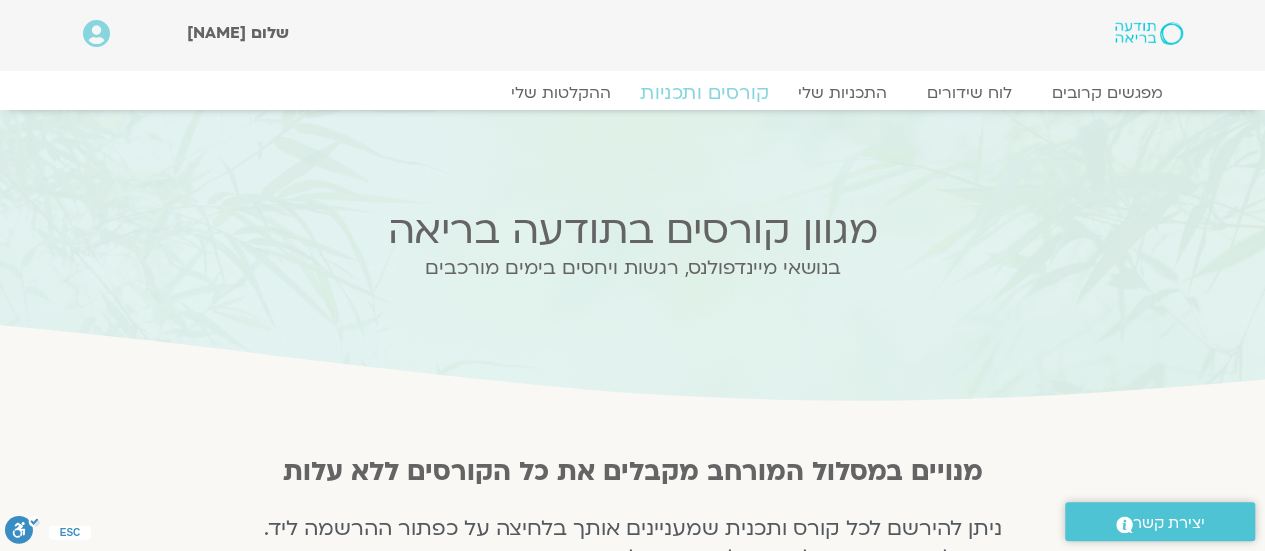 click on "קורסים ותכניות" 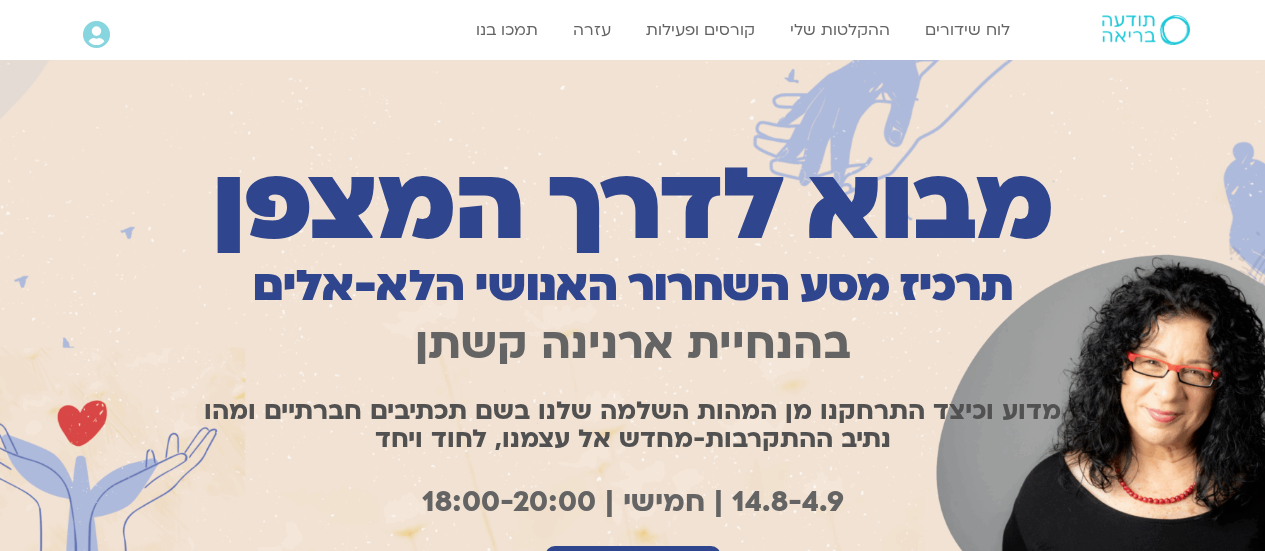 scroll, scrollTop: 0, scrollLeft: 0, axis: both 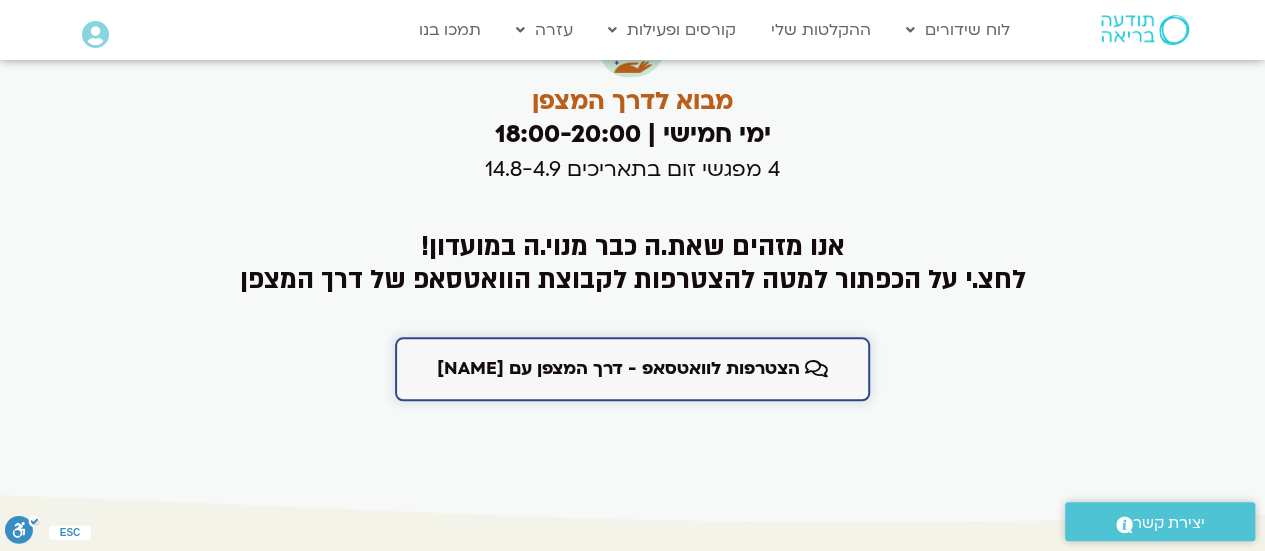 click on "הצטרפות לוואטסאפ - דרך המצפן עם ארנינה קשתן" at bounding box center [618, 369] 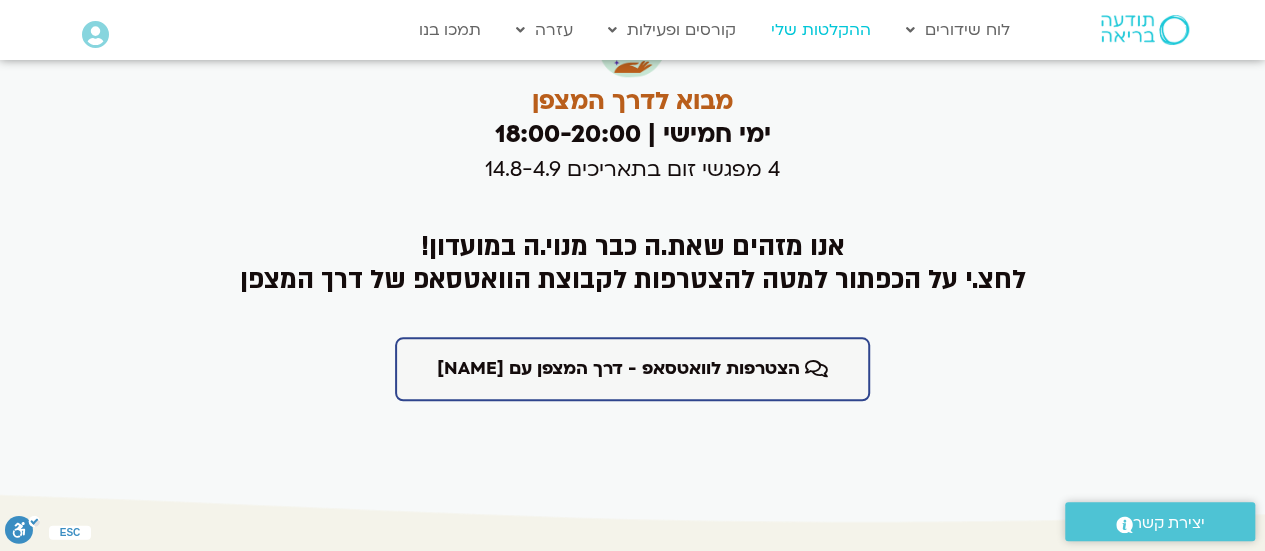 click on "ההקלטות שלי" at bounding box center (821, 30) 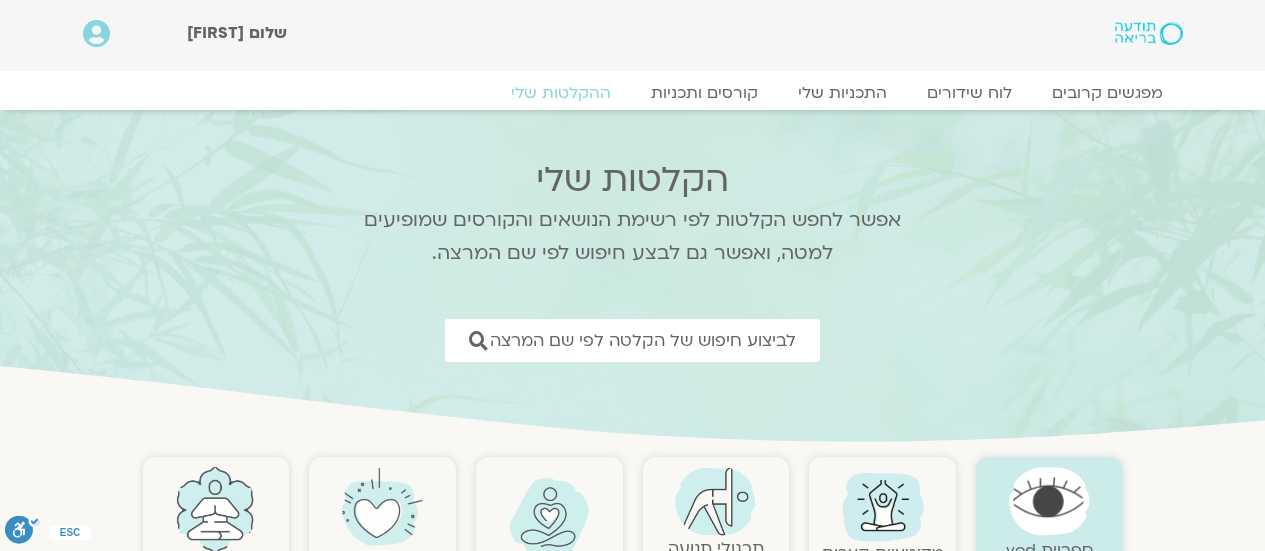 scroll, scrollTop: 0, scrollLeft: 0, axis: both 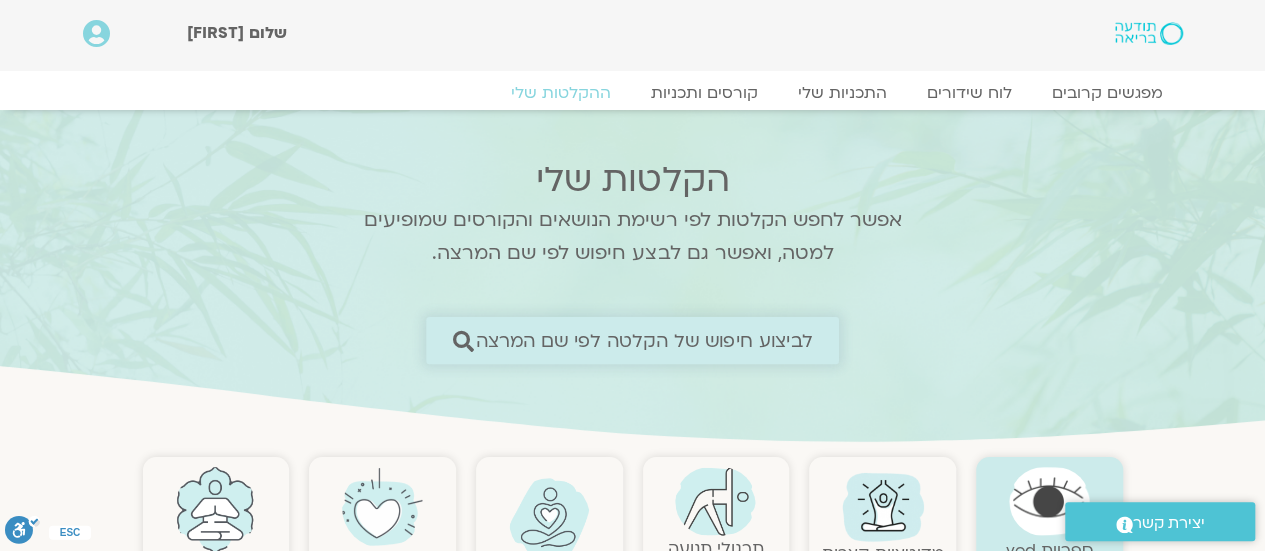 click on "לביצוע חיפוש של הקלטה לפי שם המרצה" at bounding box center (633, 340) 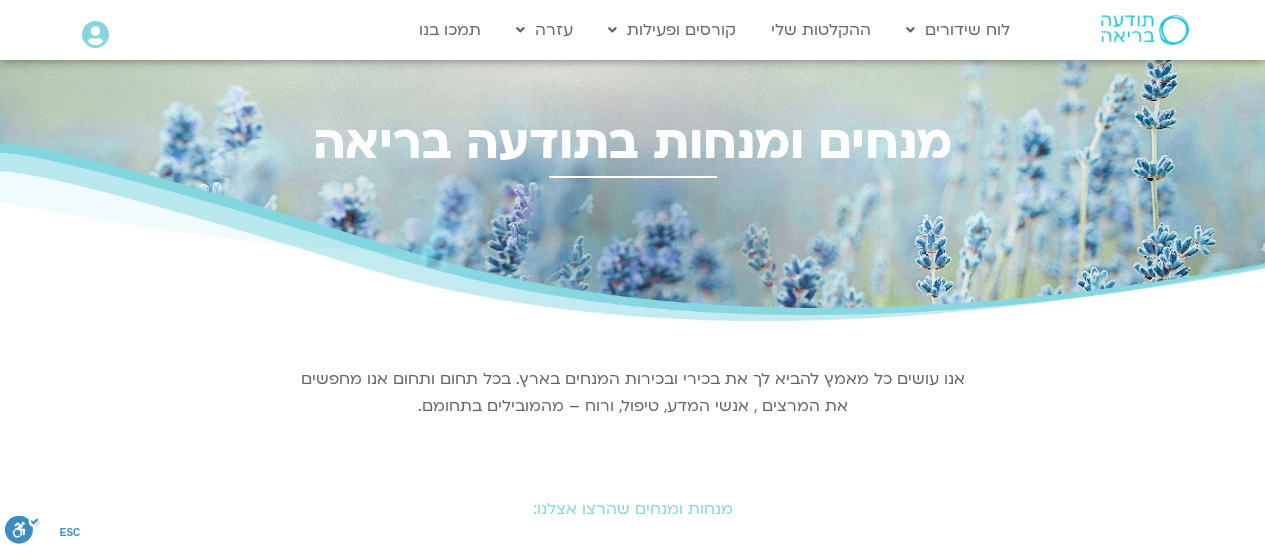 scroll, scrollTop: 0, scrollLeft: 0, axis: both 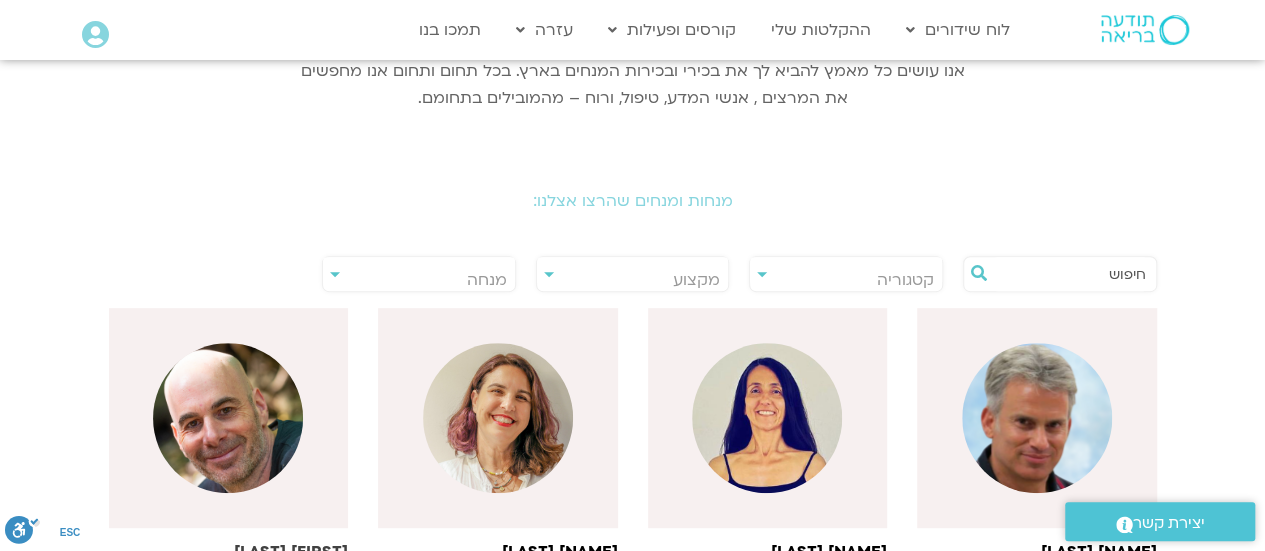 click at bounding box center (229, 418) 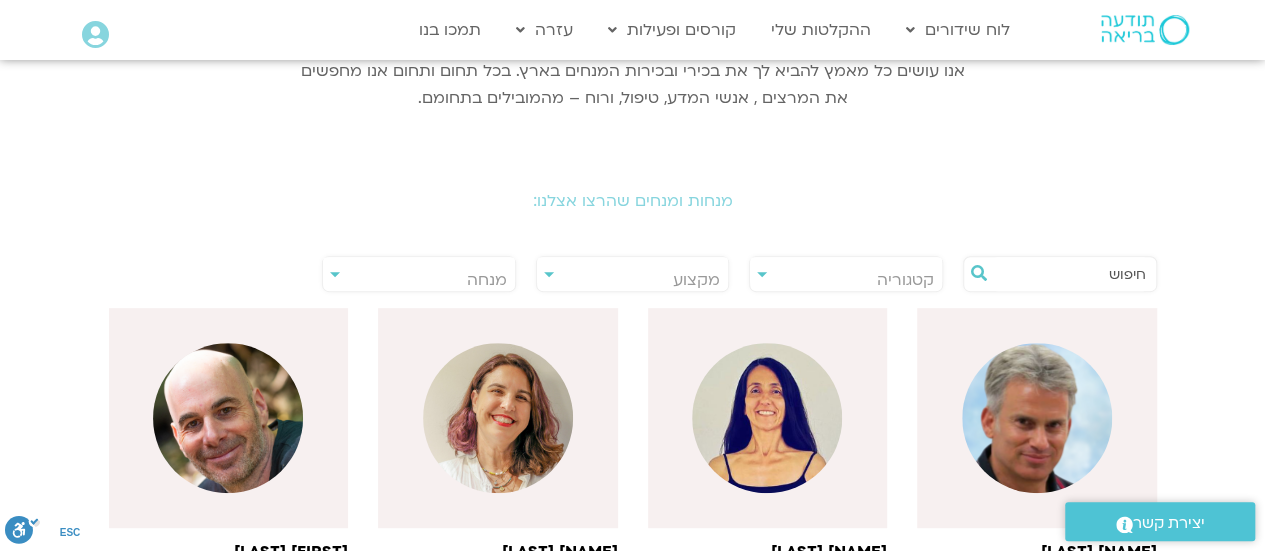 click on "מנחה" at bounding box center (419, 280) 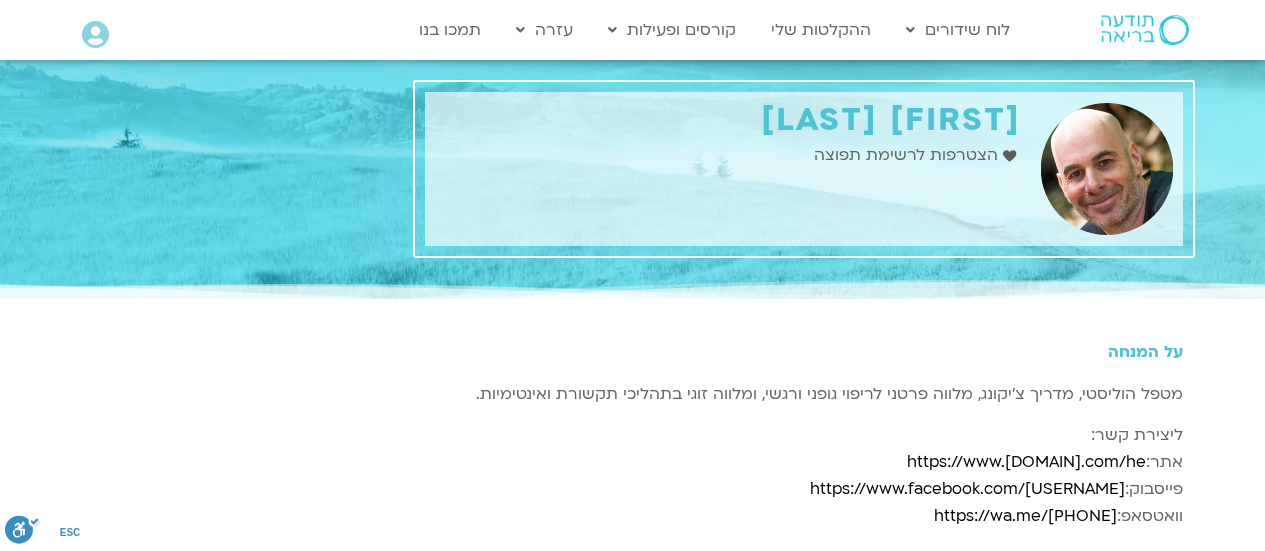 scroll, scrollTop: 0, scrollLeft: 0, axis: both 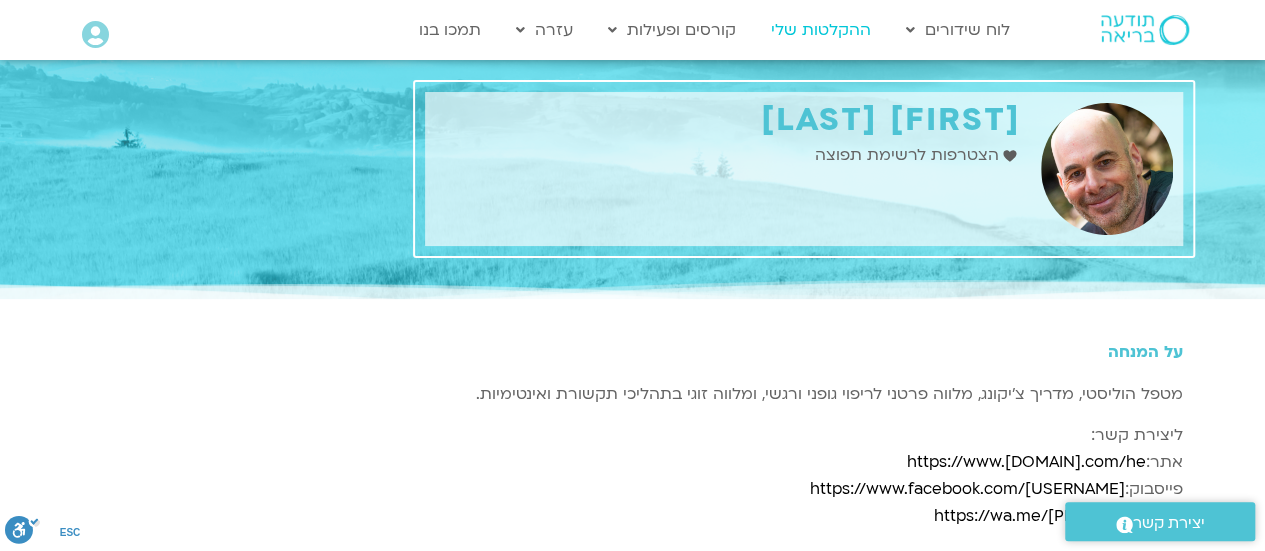 click on "ההקלטות שלי" at bounding box center (821, 30) 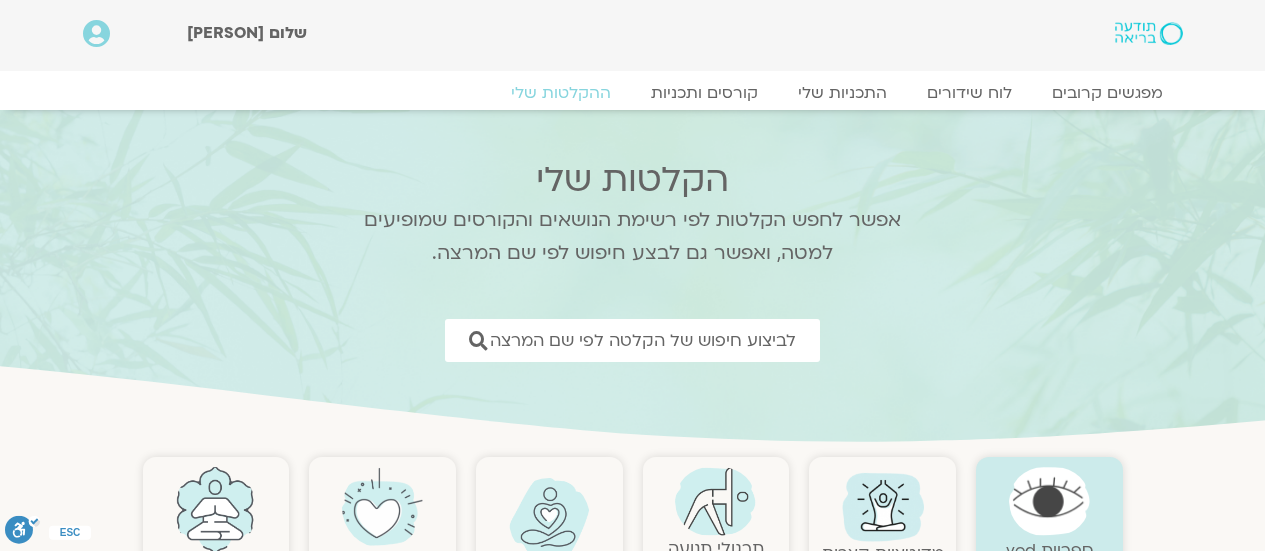 scroll, scrollTop: 0, scrollLeft: 0, axis: both 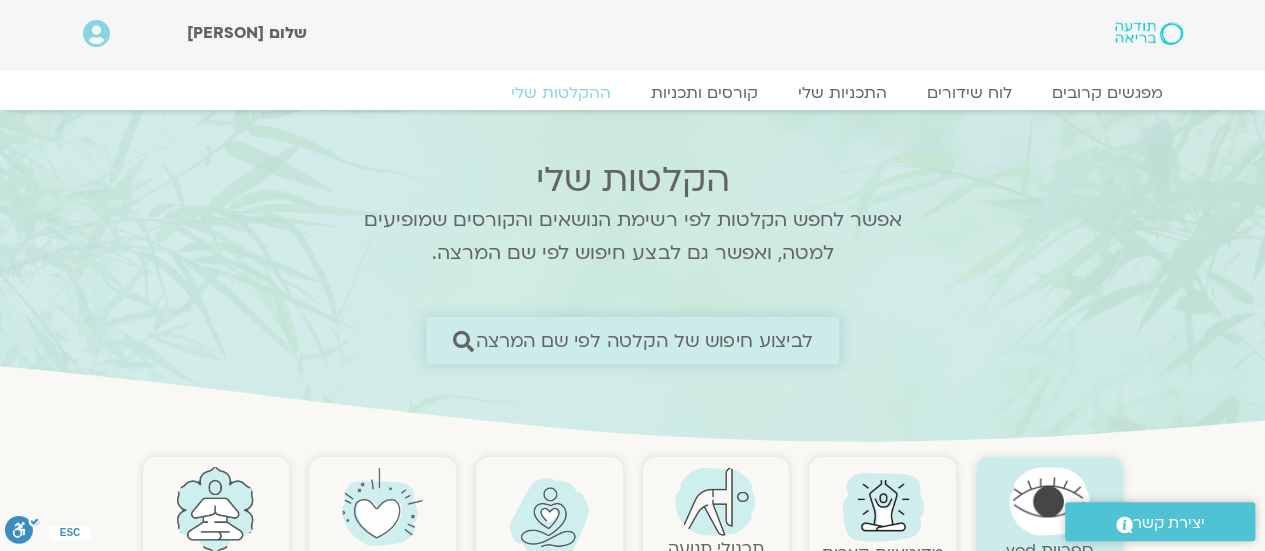 click on "לביצוע חיפוש של הקלטה לפי שם המרצה" at bounding box center [644, 340] 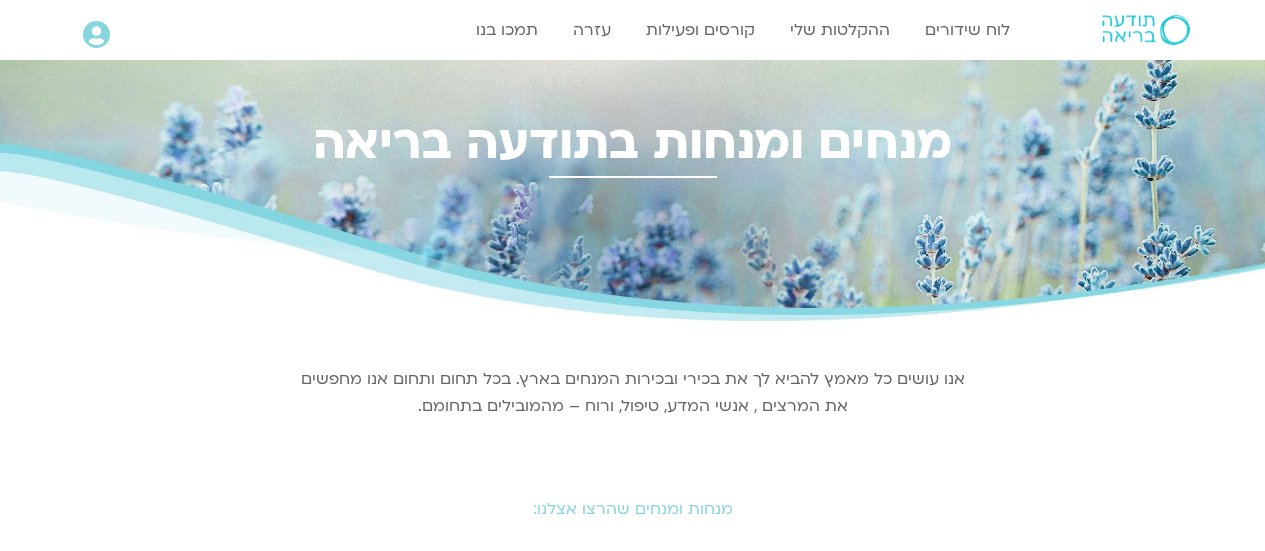 scroll, scrollTop: 0, scrollLeft: 0, axis: both 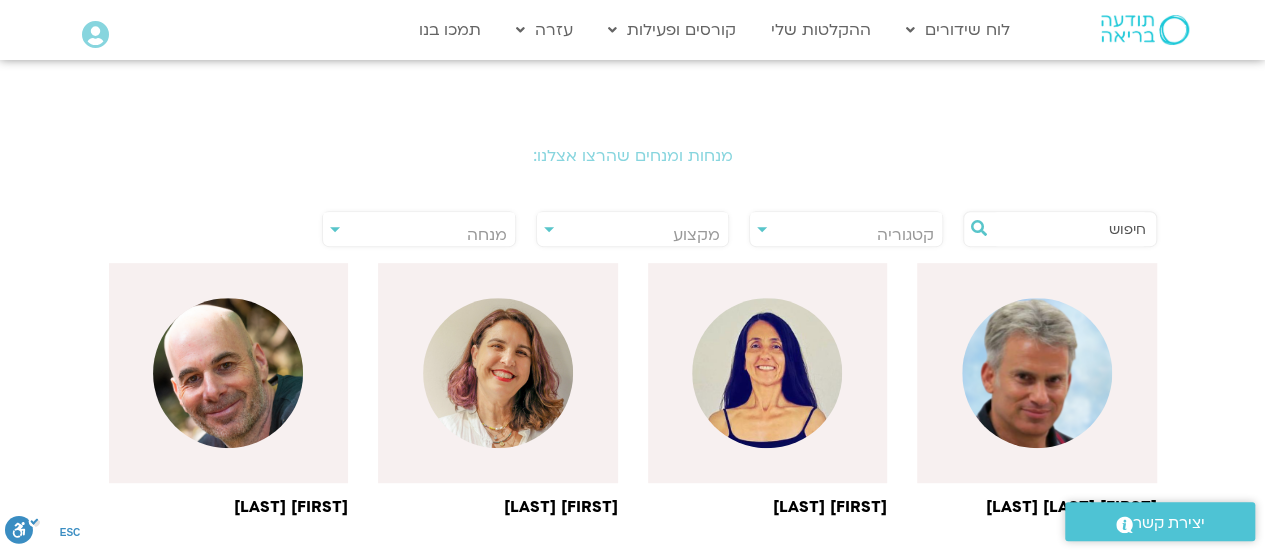 click on "**********" at bounding box center (419, 229) 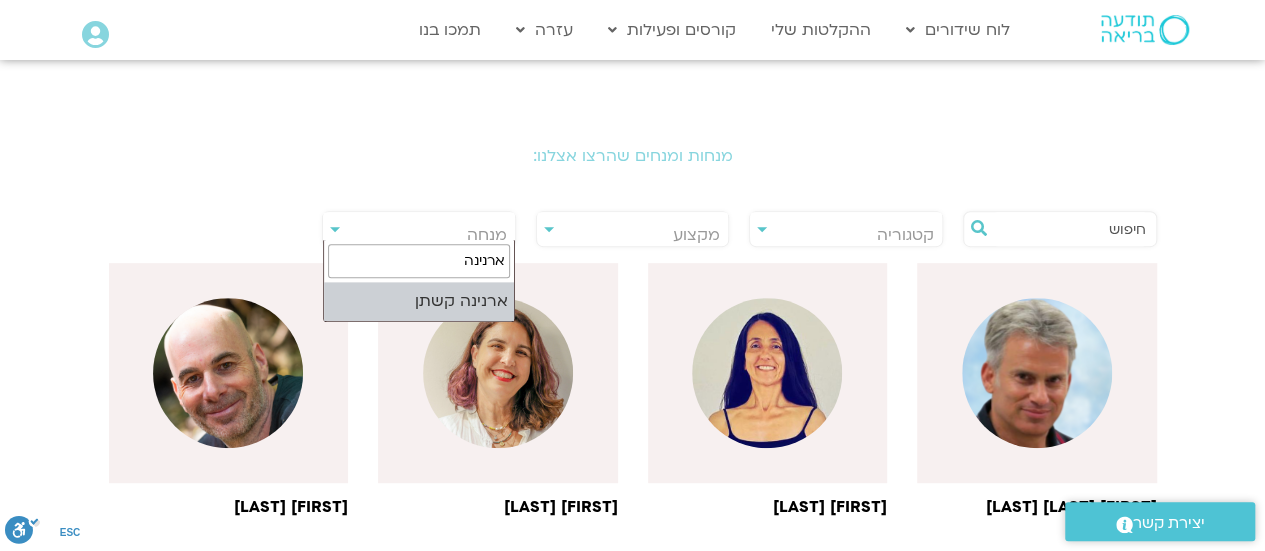 type on "ארנינה" 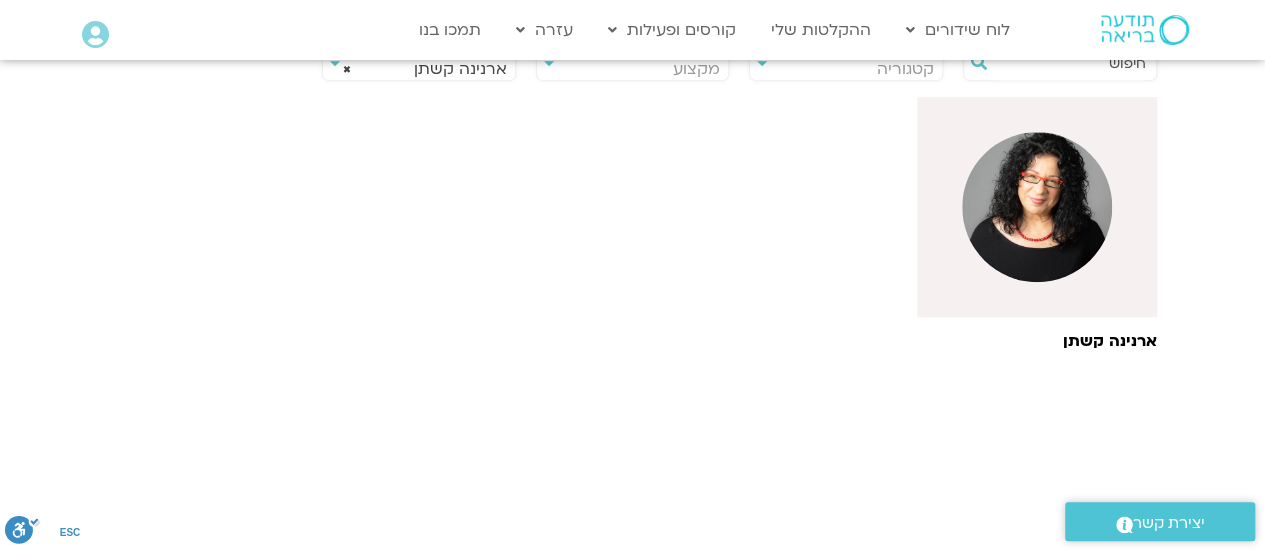 scroll, scrollTop: 530, scrollLeft: 0, axis: vertical 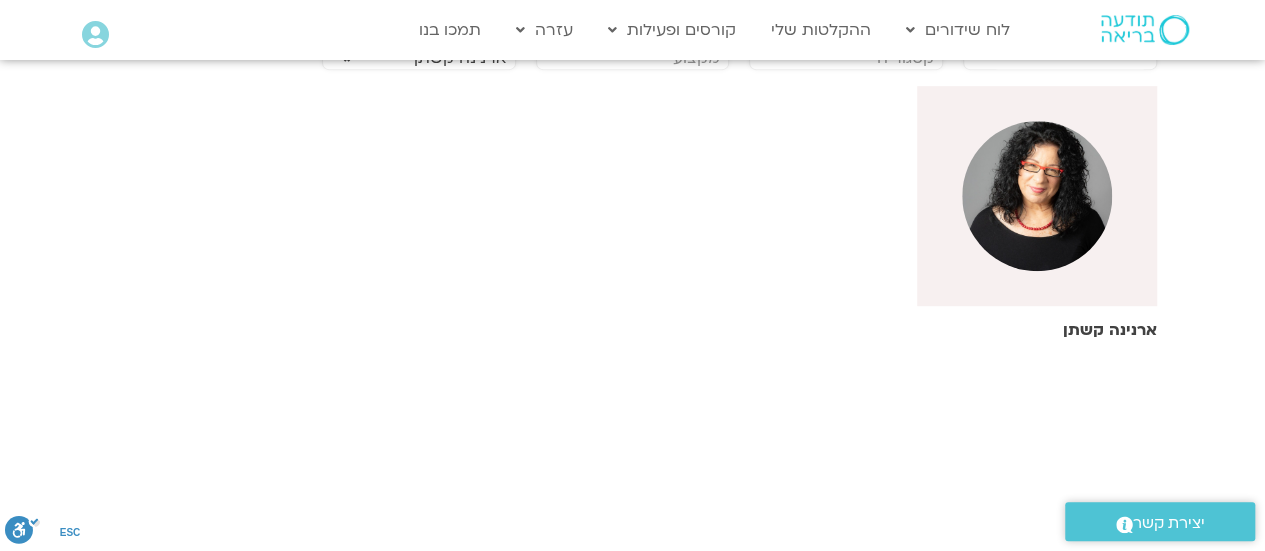click at bounding box center (1037, 196) 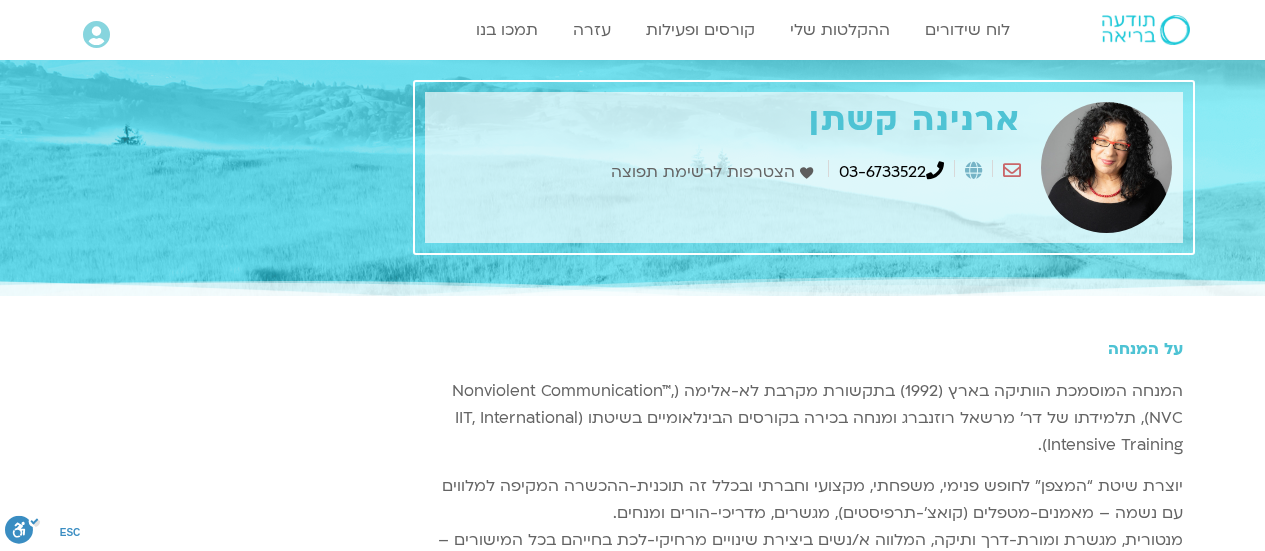 scroll, scrollTop: 0, scrollLeft: 0, axis: both 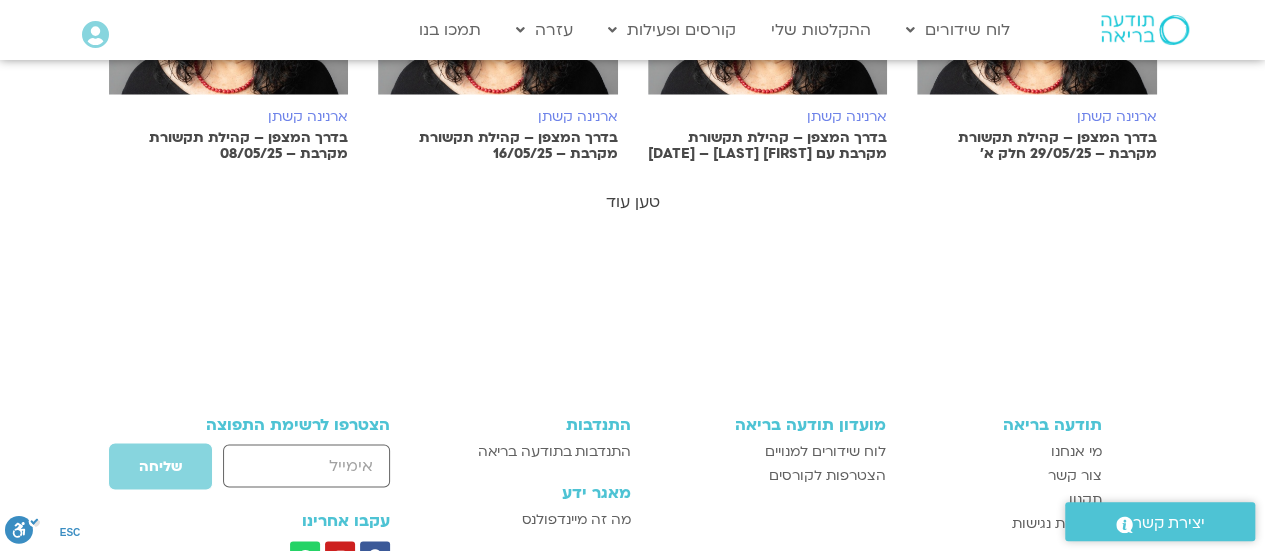 click on "טען עוד" at bounding box center (633, 202) 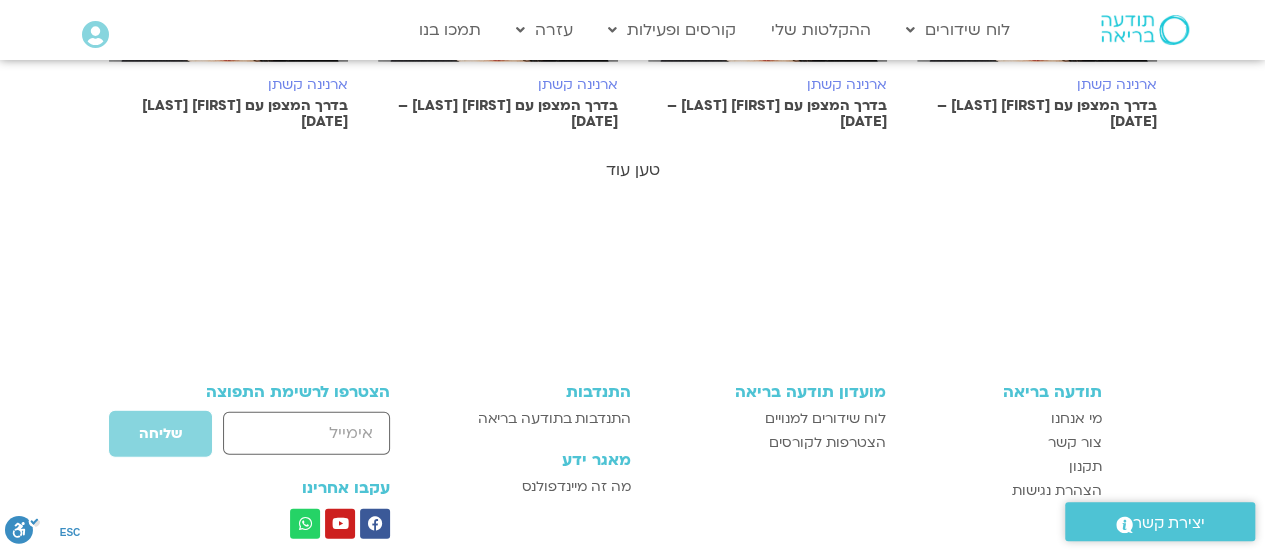 scroll, scrollTop: 2506, scrollLeft: 0, axis: vertical 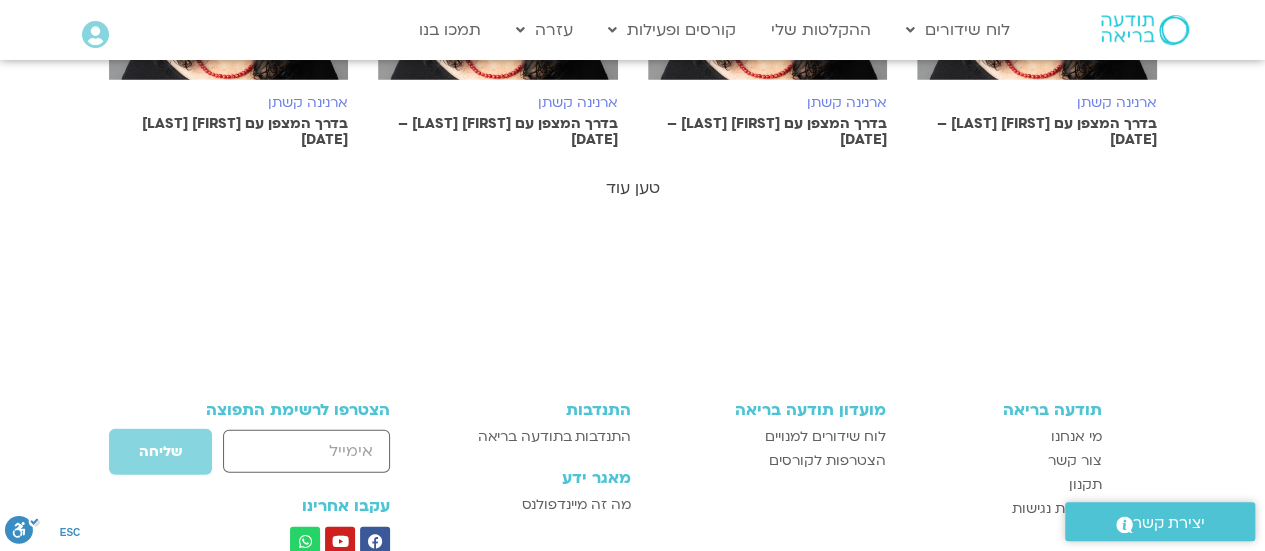 click on "טען עוד" at bounding box center (633, 188) 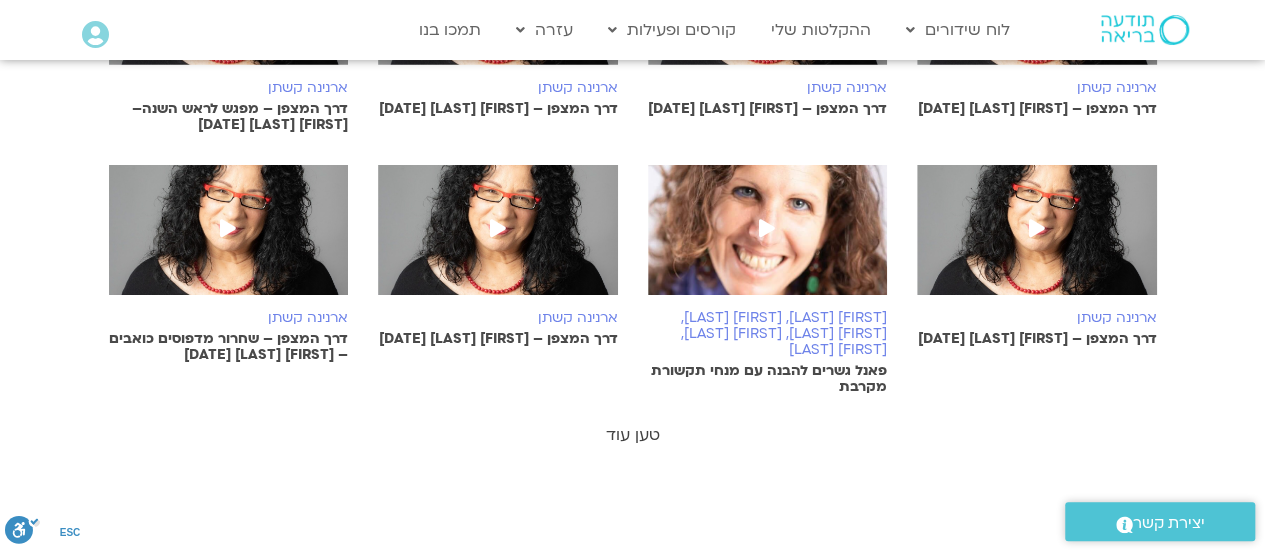 scroll, scrollTop: 3212, scrollLeft: 0, axis: vertical 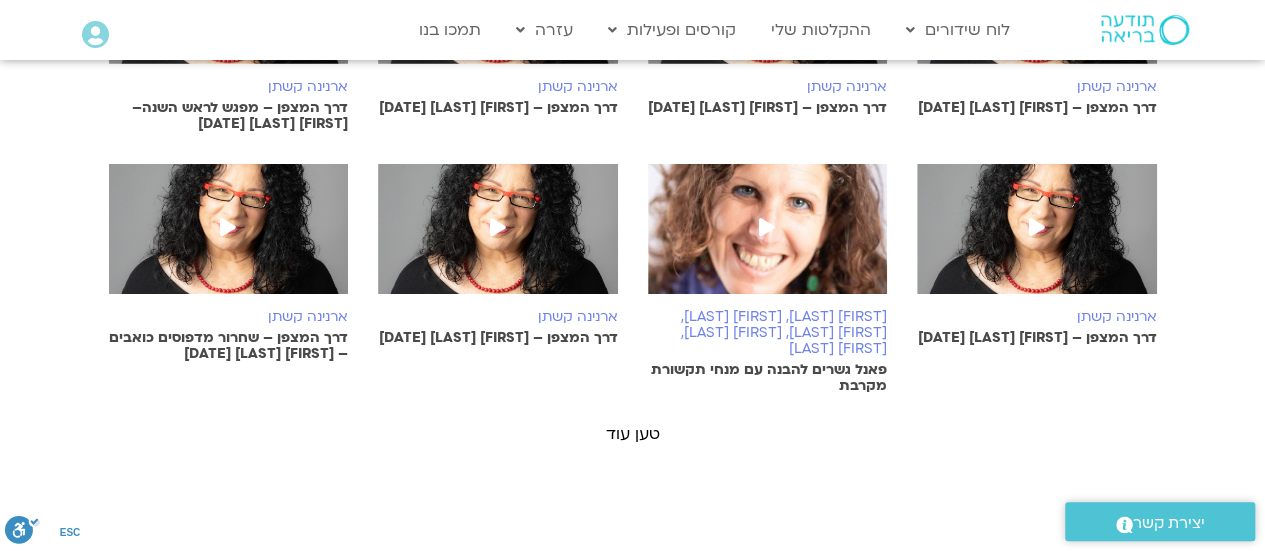 click at bounding box center [767, 227] 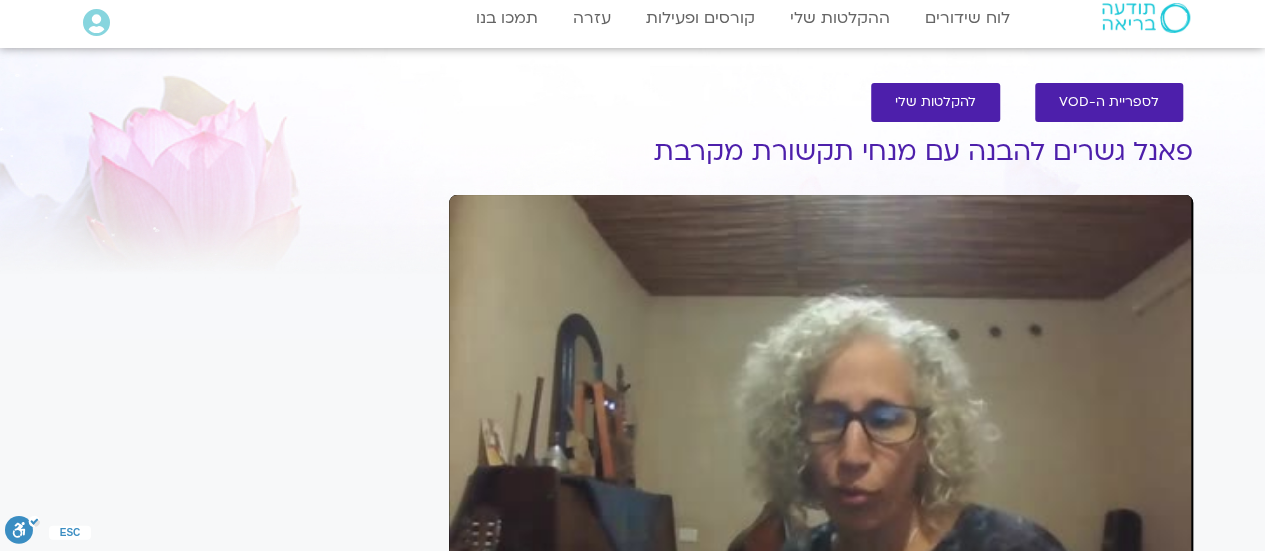 scroll, scrollTop: 12, scrollLeft: 0, axis: vertical 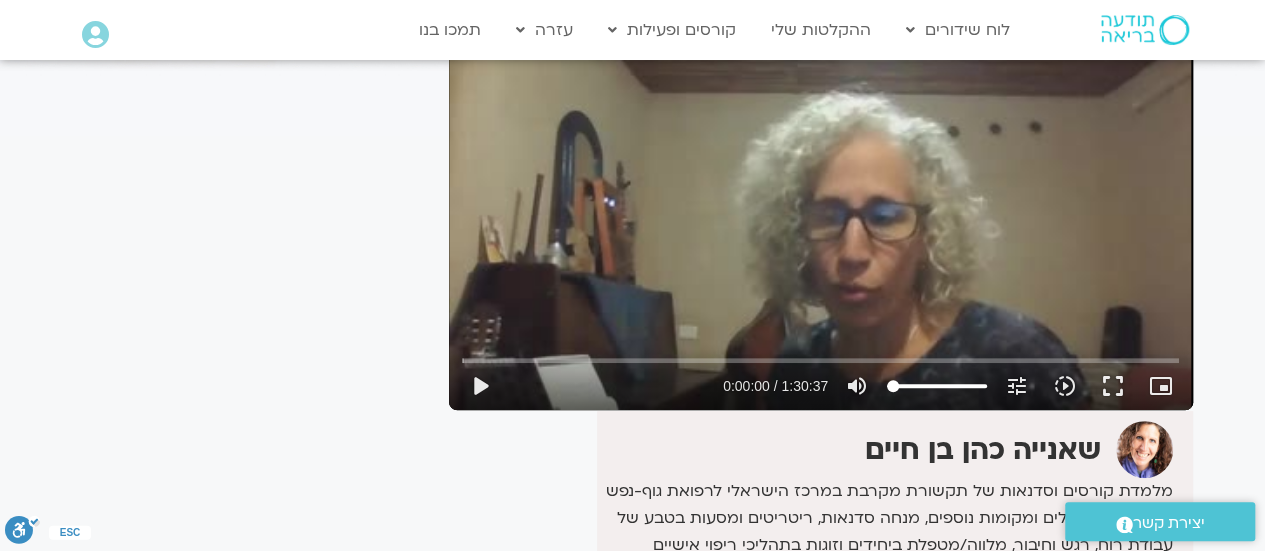 type on "0" 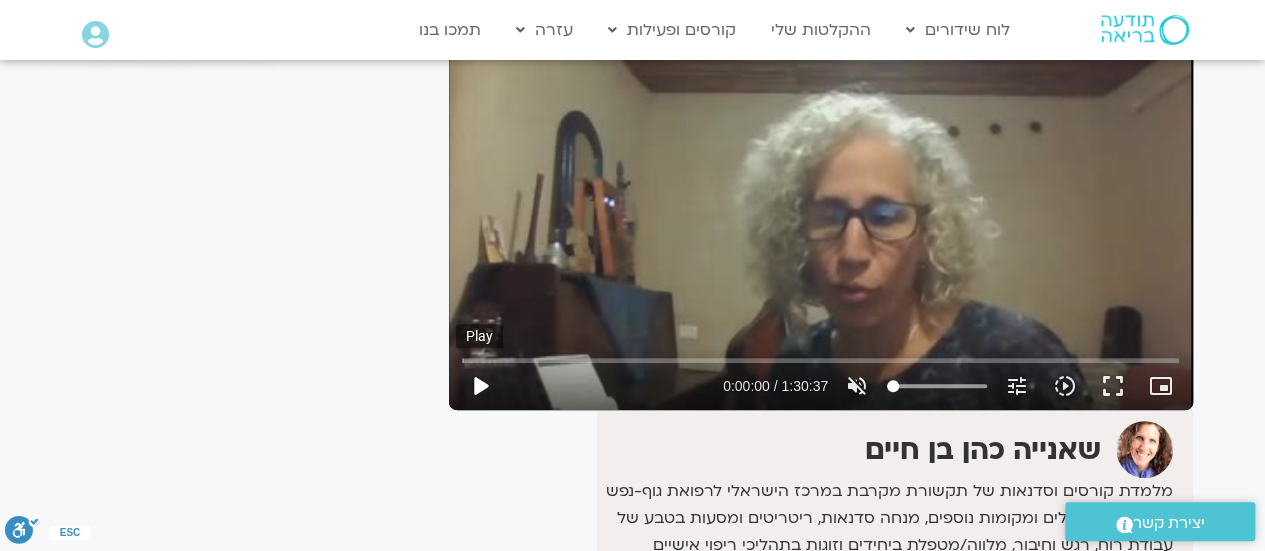click on "play_arrow" at bounding box center [480, 386] 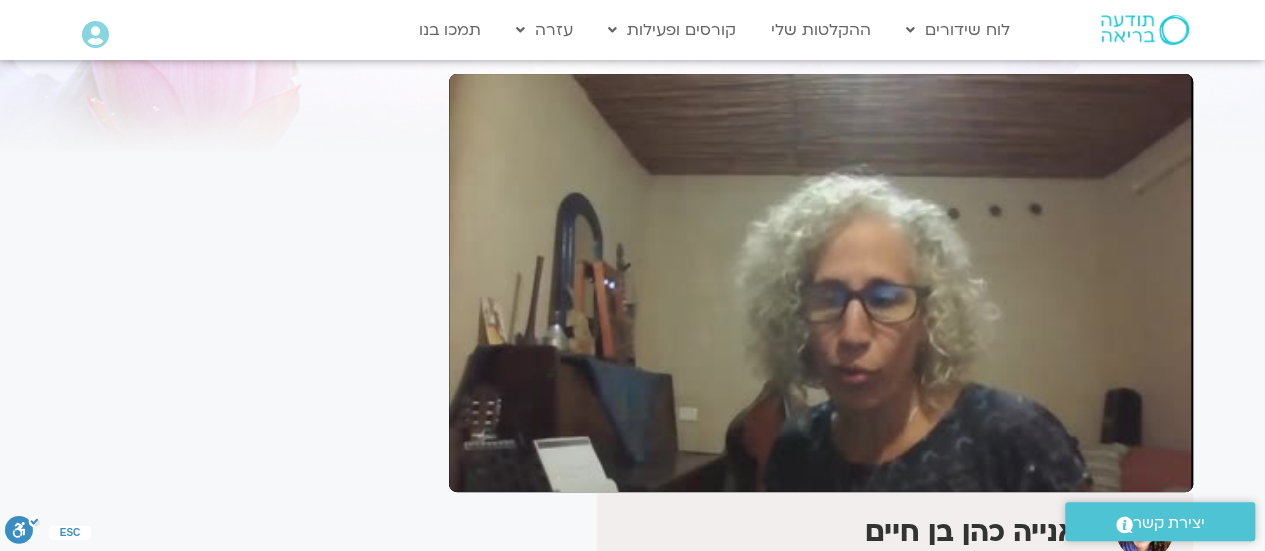 scroll, scrollTop: 132, scrollLeft: 0, axis: vertical 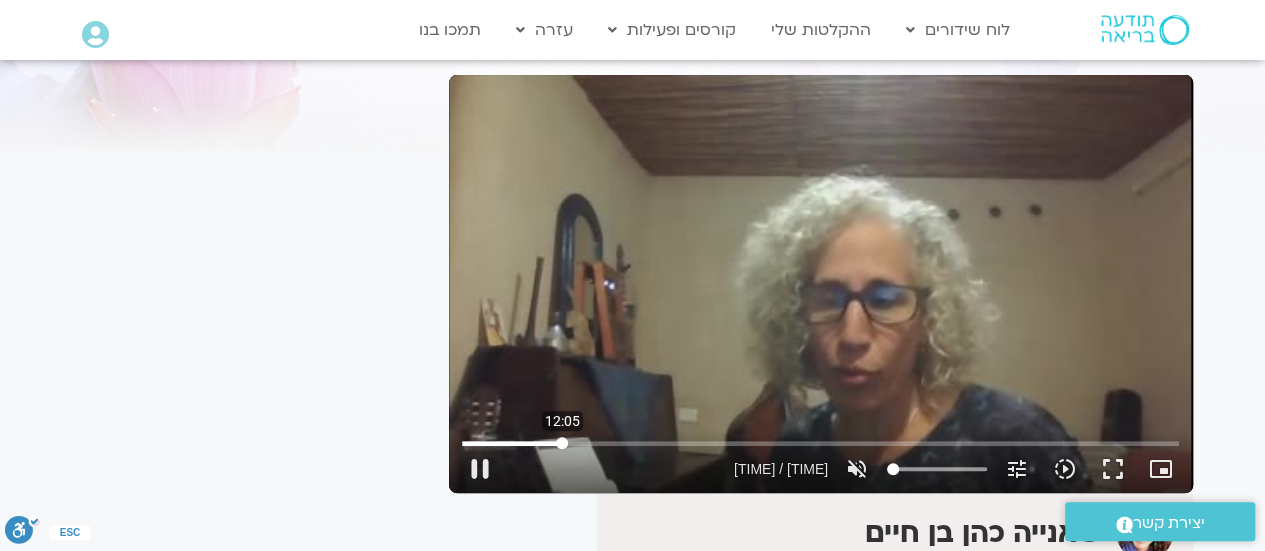 click at bounding box center [820, 443] 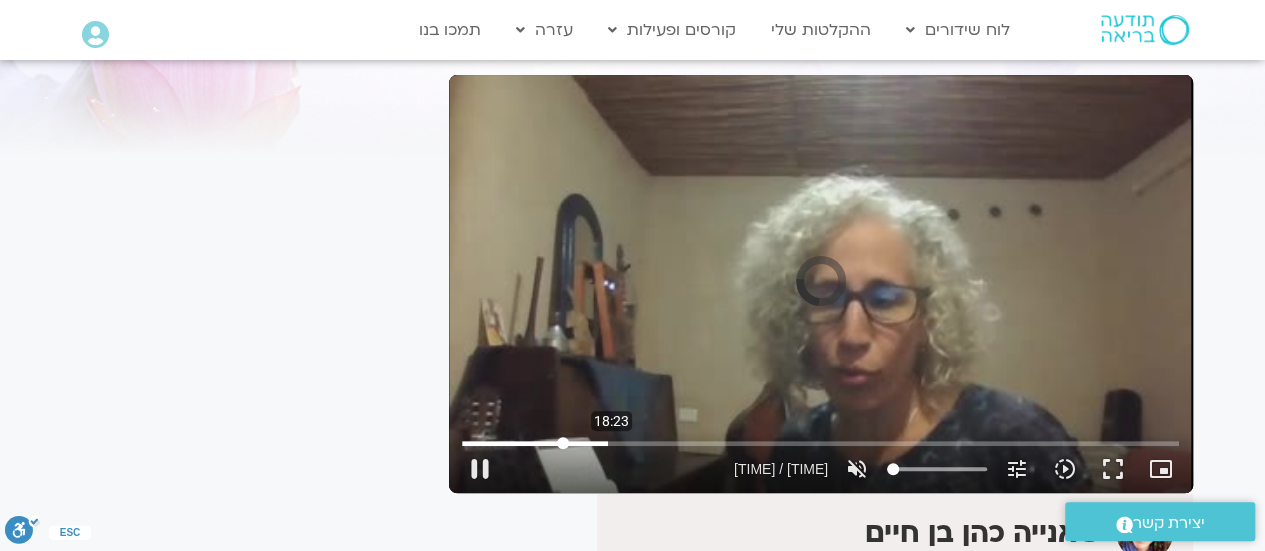 click at bounding box center (820, 443) 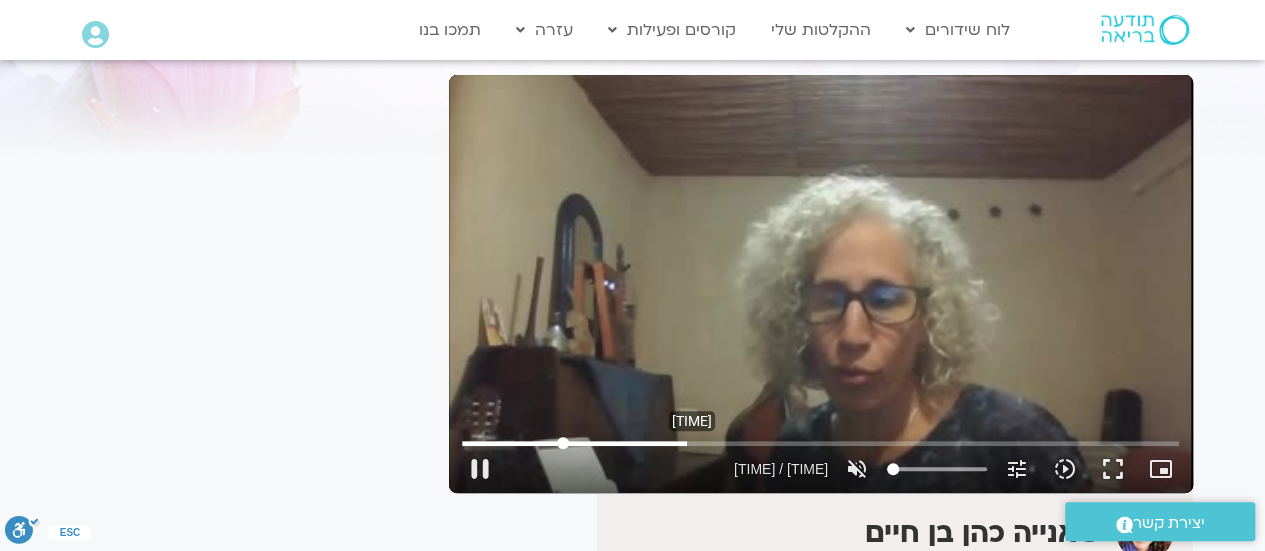 click at bounding box center [820, 443] 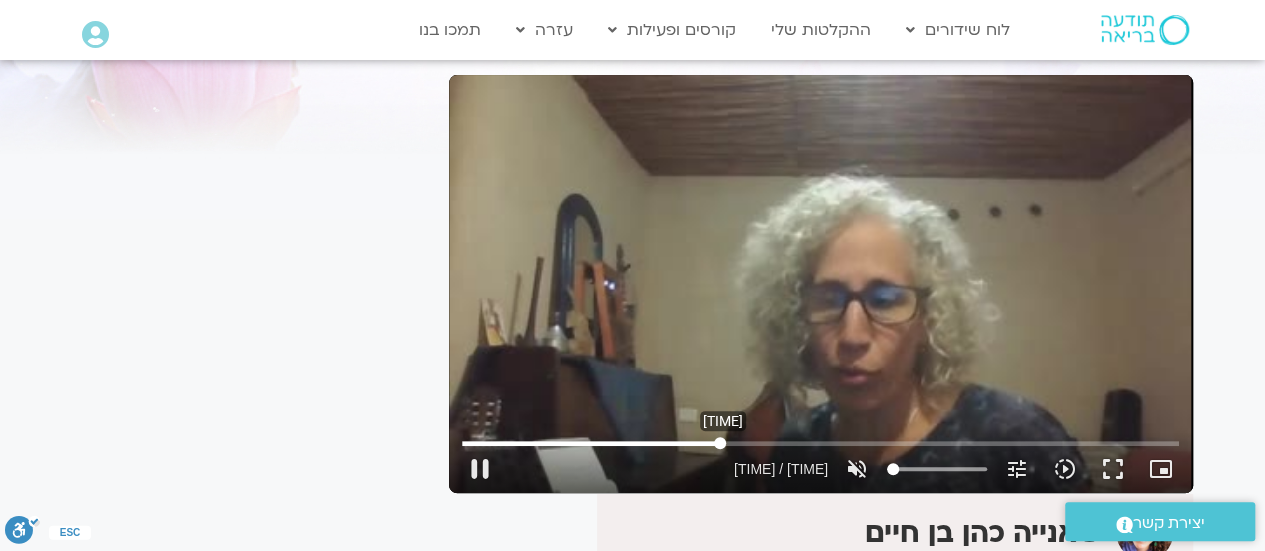 click at bounding box center [820, 443] 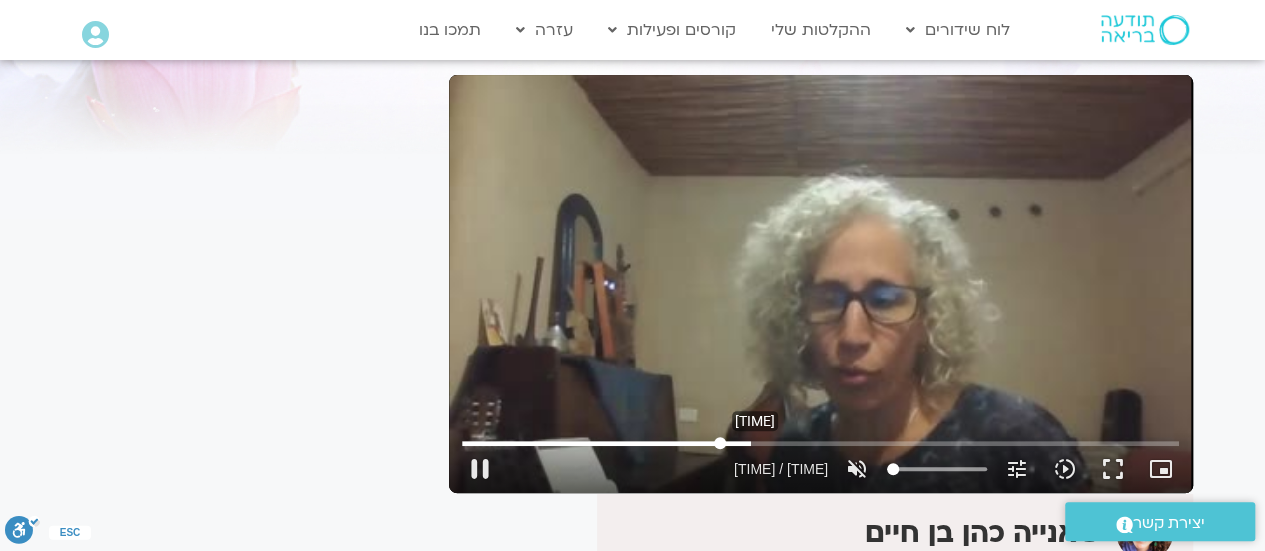 click at bounding box center [820, 443] 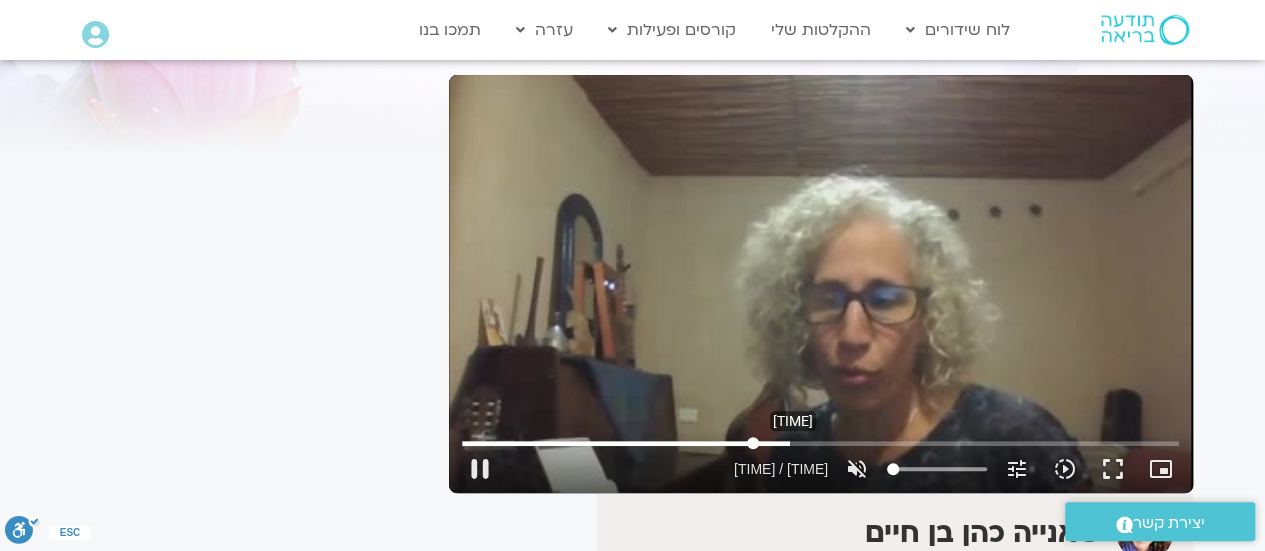 click at bounding box center (820, 443) 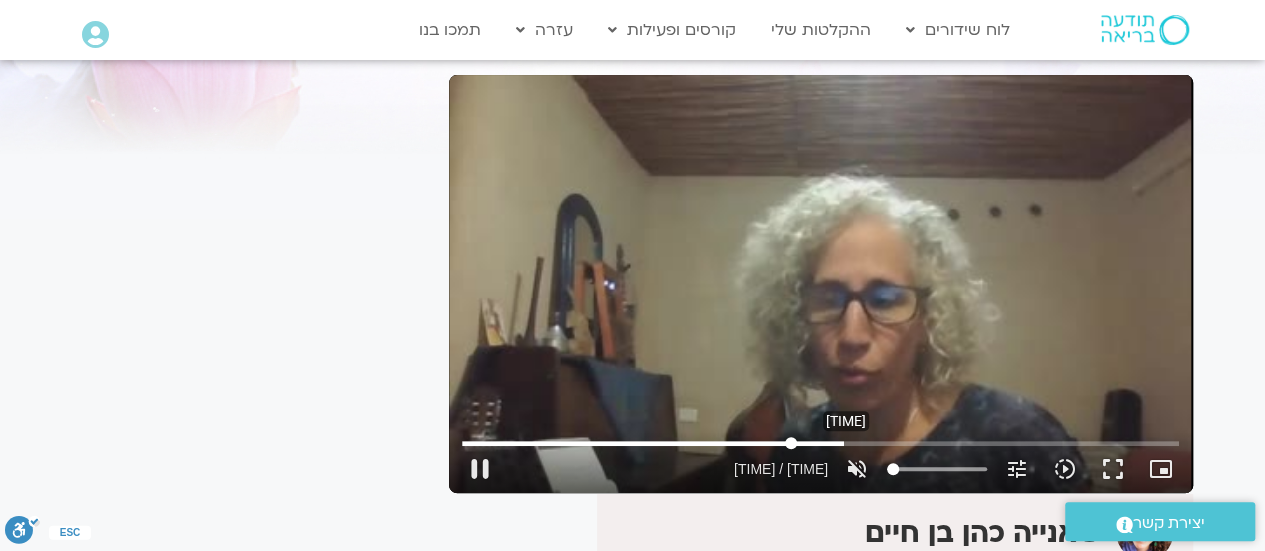 click at bounding box center (820, 443) 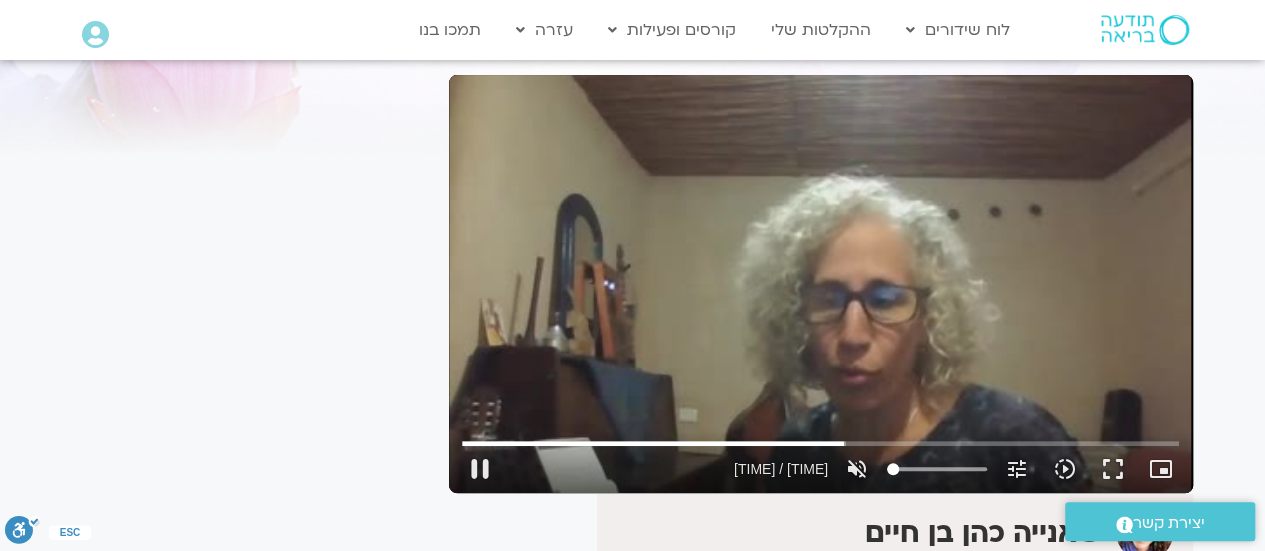 click on "Skip Ad 51:25 pause 0:48:17 / 1:30:37 volume_off Unmute tune Resolution Auto 240p slow_motion_video Playback speed 1x 1x fullscreen picture_in_picture_alt Picture-in-Picture Off" at bounding box center [820, 460] 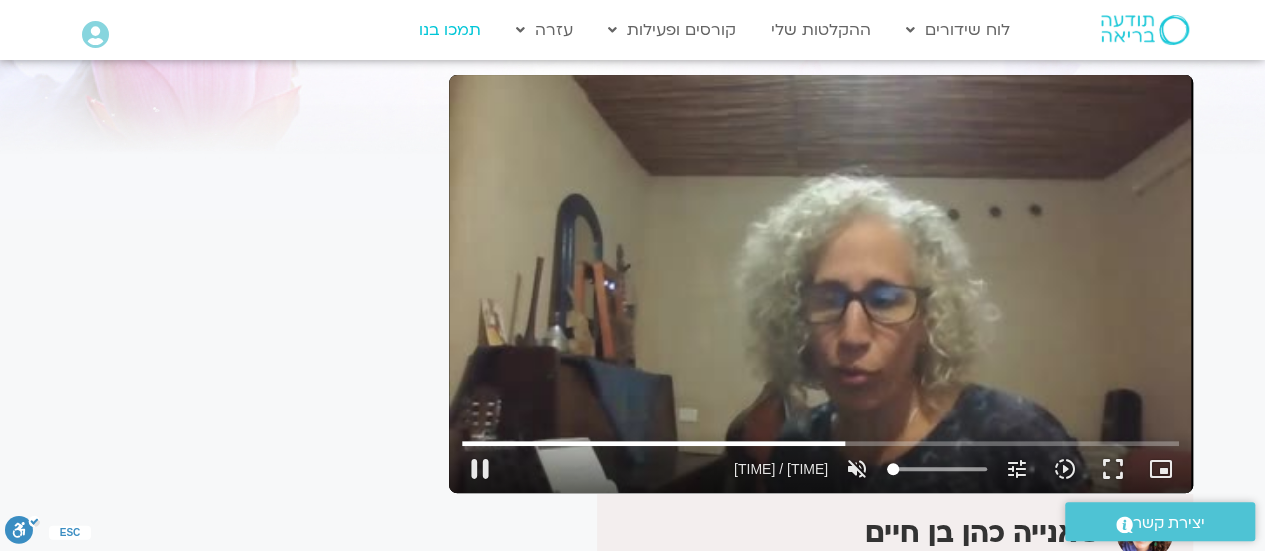 type on "2899.148542" 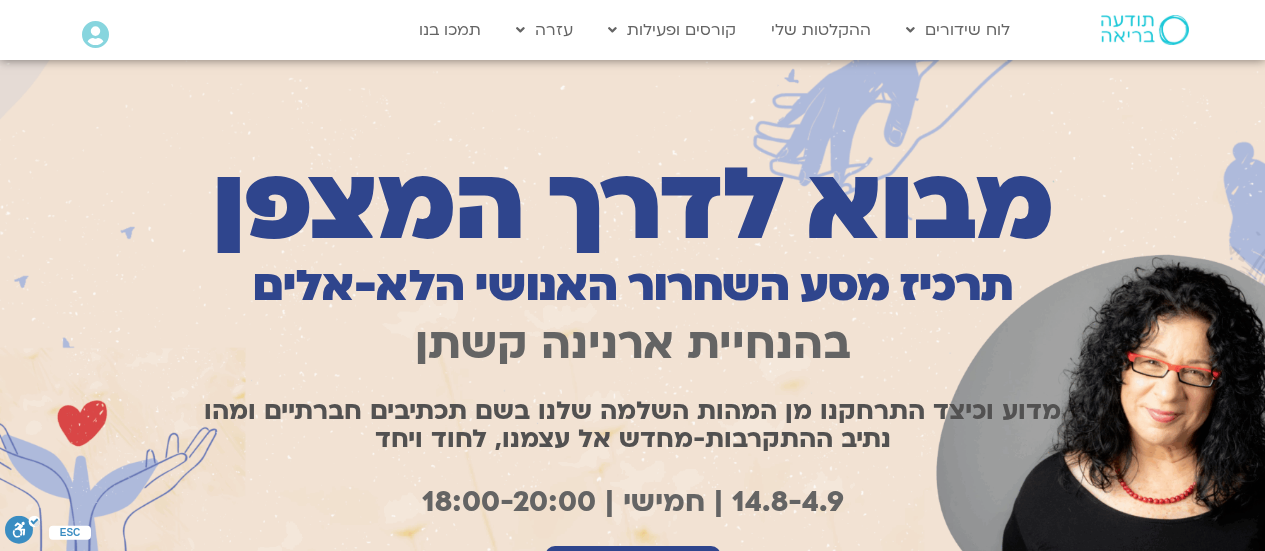 scroll, scrollTop: 0, scrollLeft: 0, axis: both 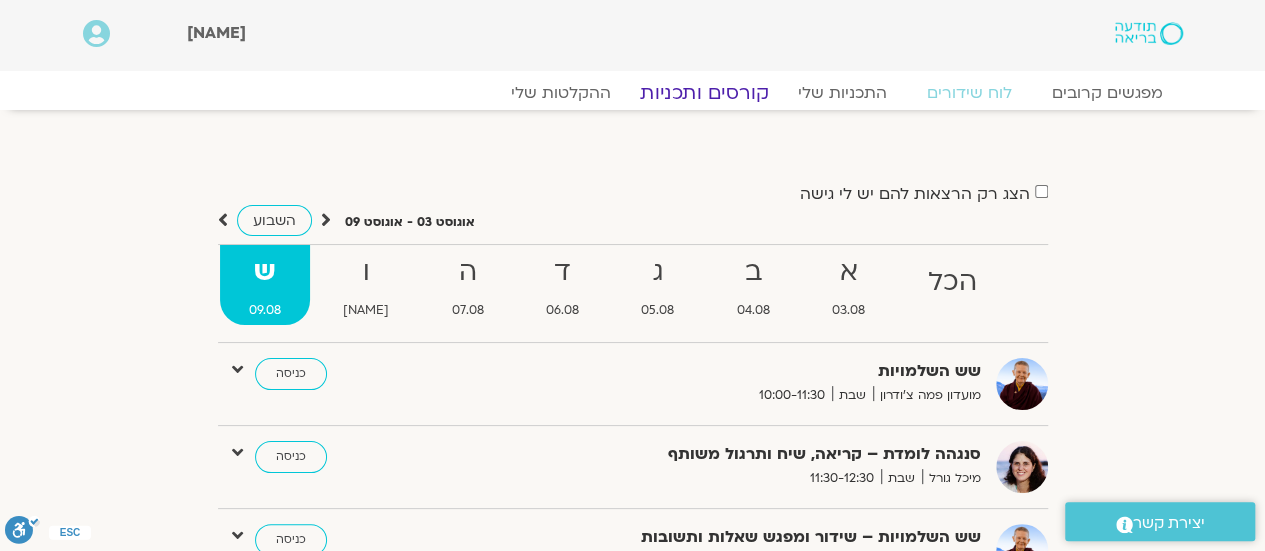 click on "קורסים ותכניות" 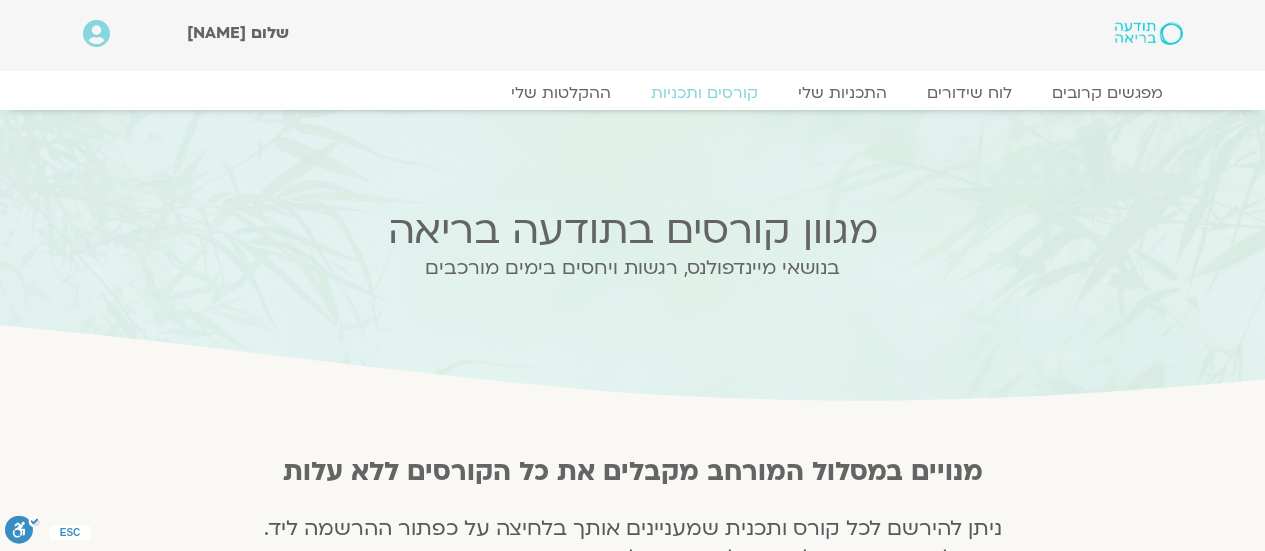 scroll, scrollTop: 0, scrollLeft: 0, axis: both 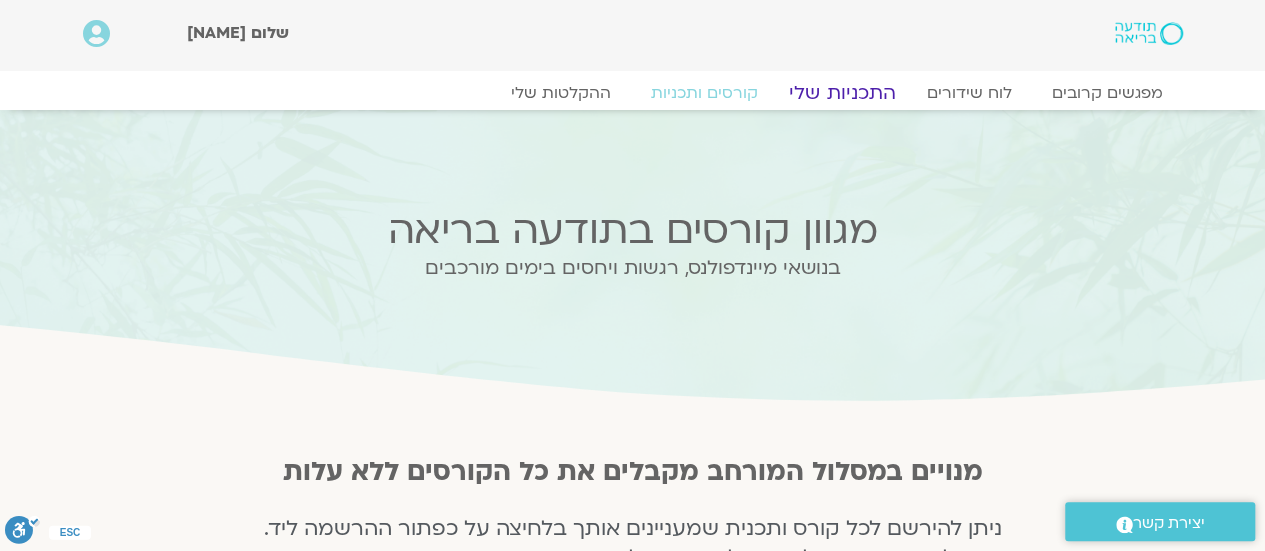 click on "התכניות שלי" 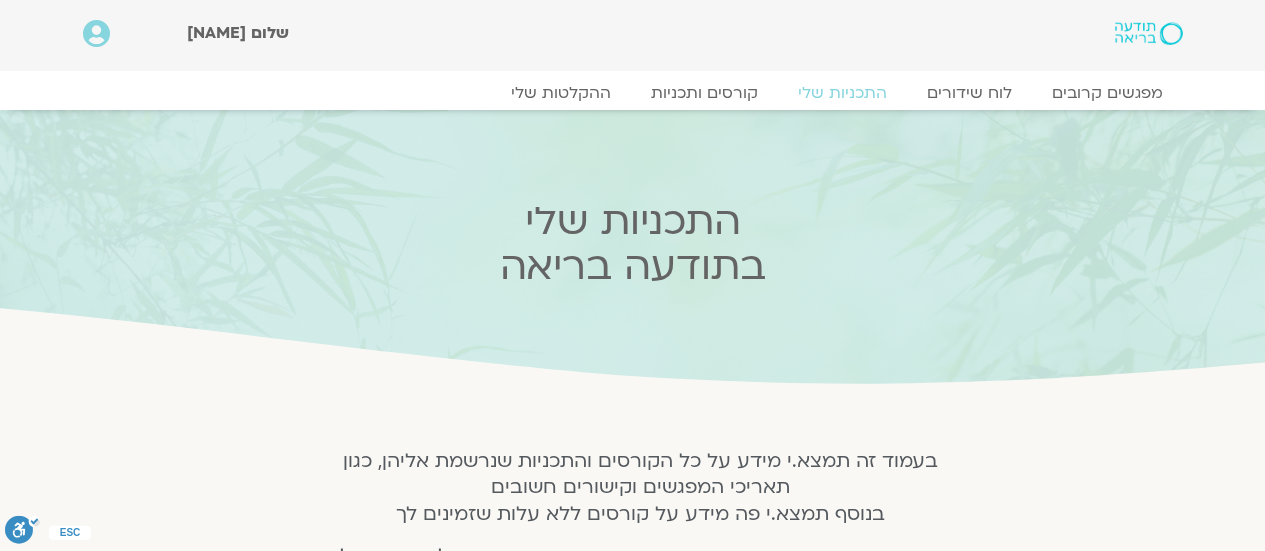 scroll, scrollTop: 0, scrollLeft: 0, axis: both 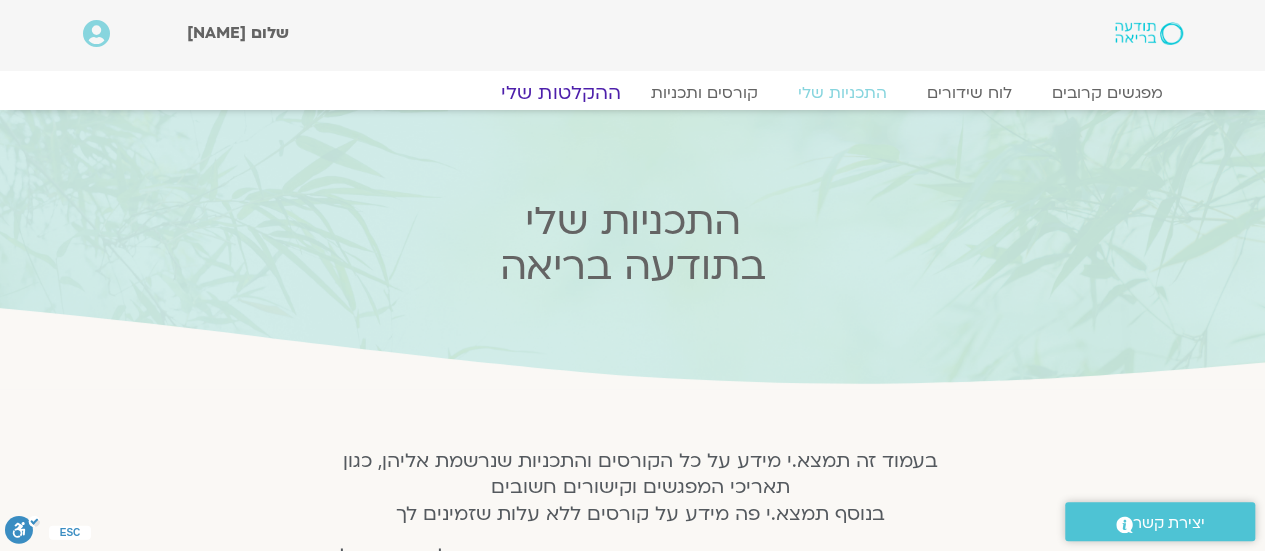 click on "ההקלטות שלי" 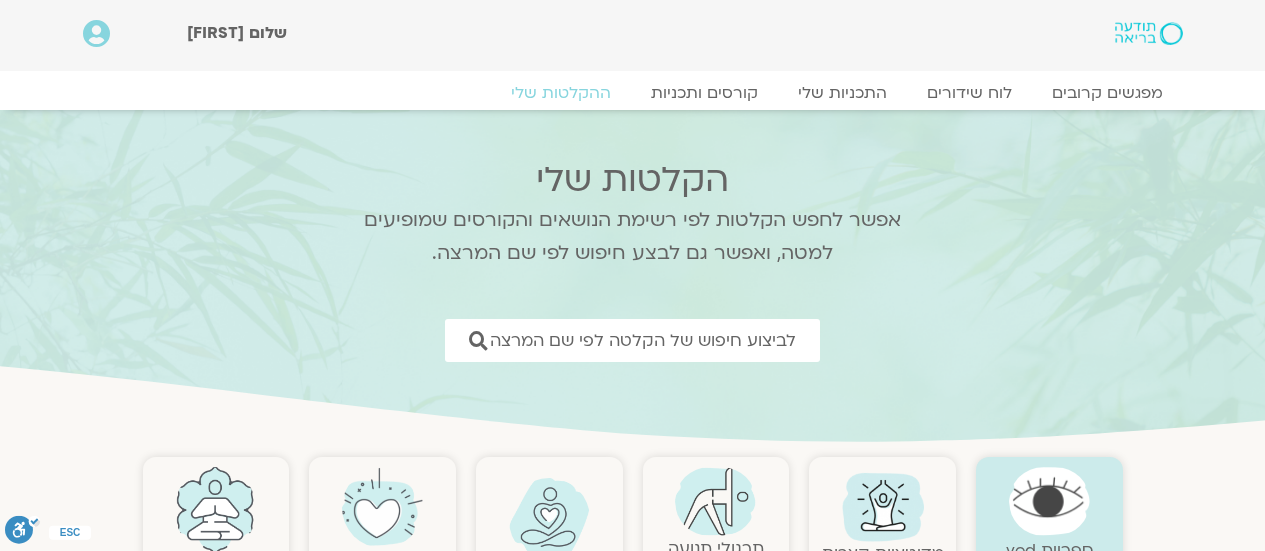 scroll, scrollTop: 0, scrollLeft: 0, axis: both 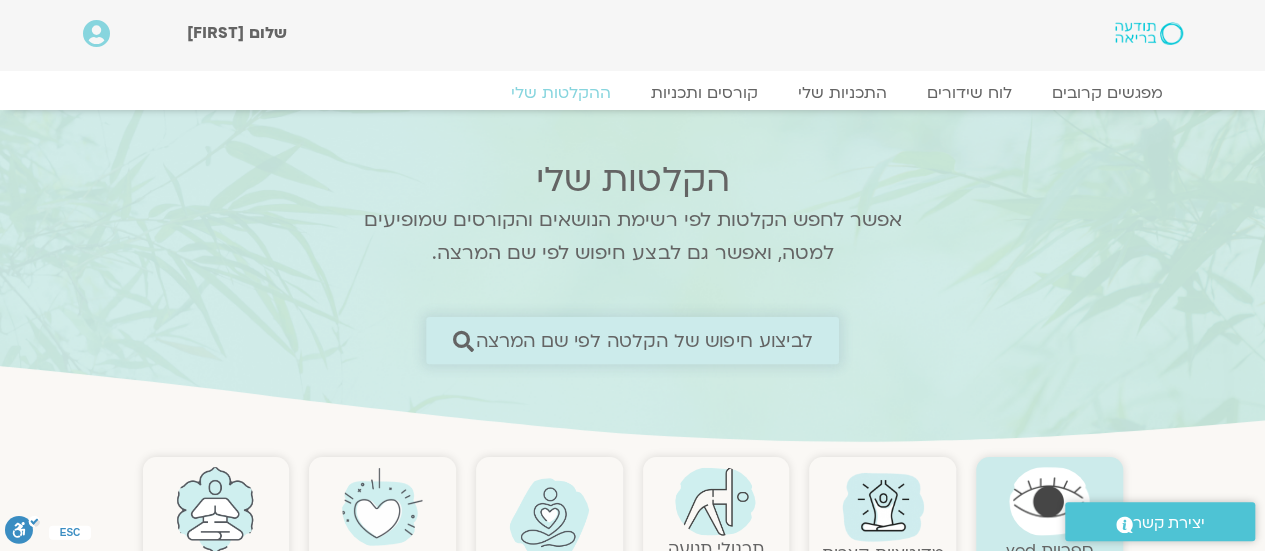 click on "לביצוע חיפוש של הקלטה לפי שם המרצה" at bounding box center [644, 340] 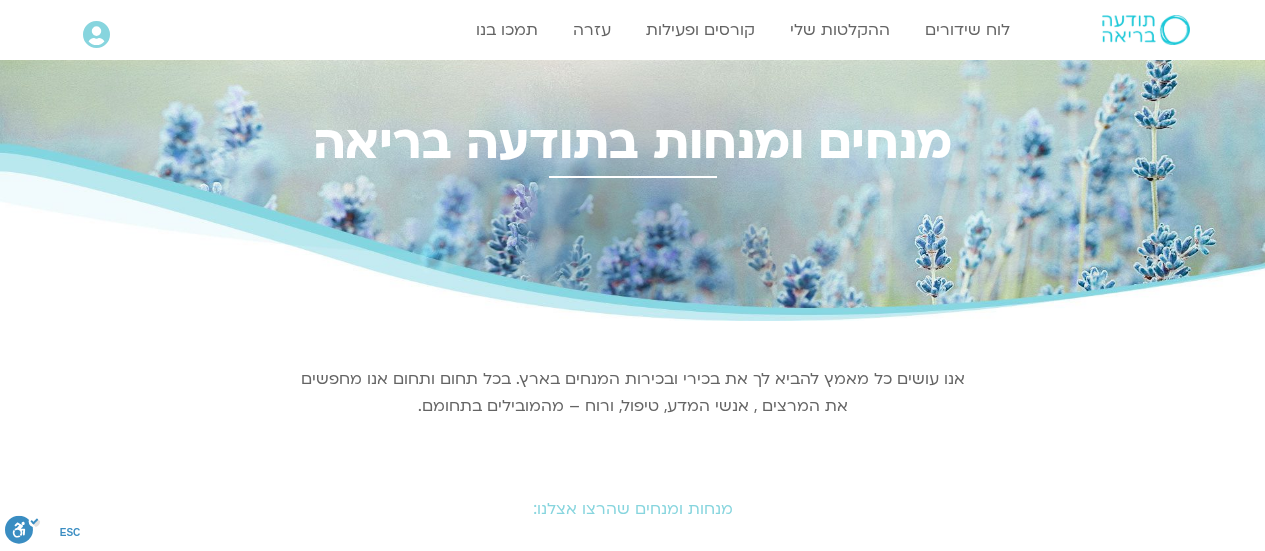 scroll, scrollTop: 0, scrollLeft: 0, axis: both 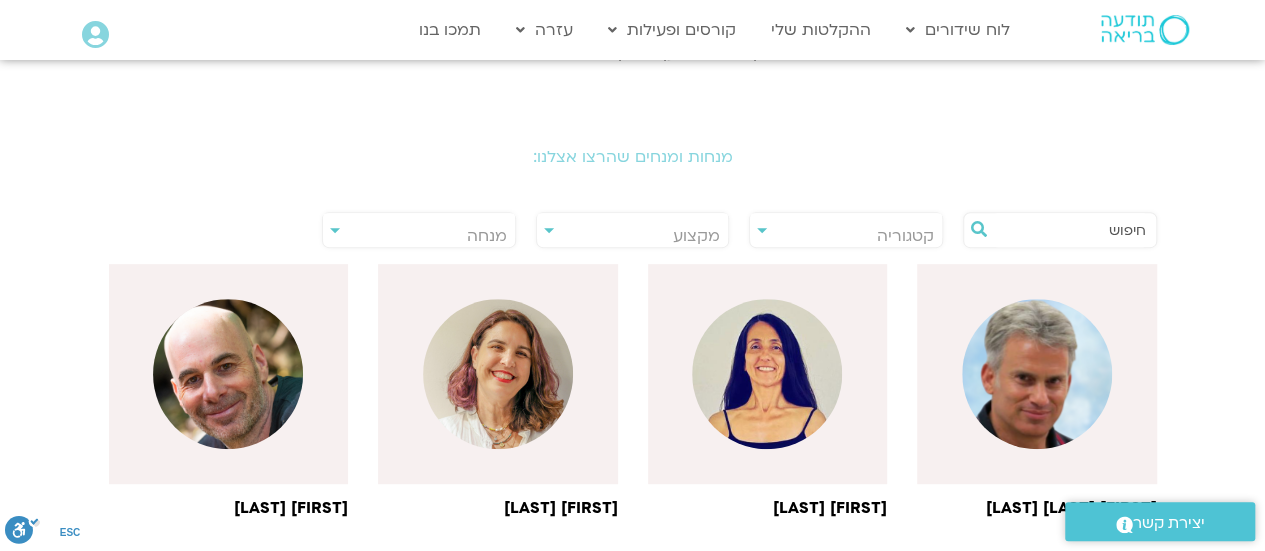 click on "מנחה" at bounding box center (419, 236) 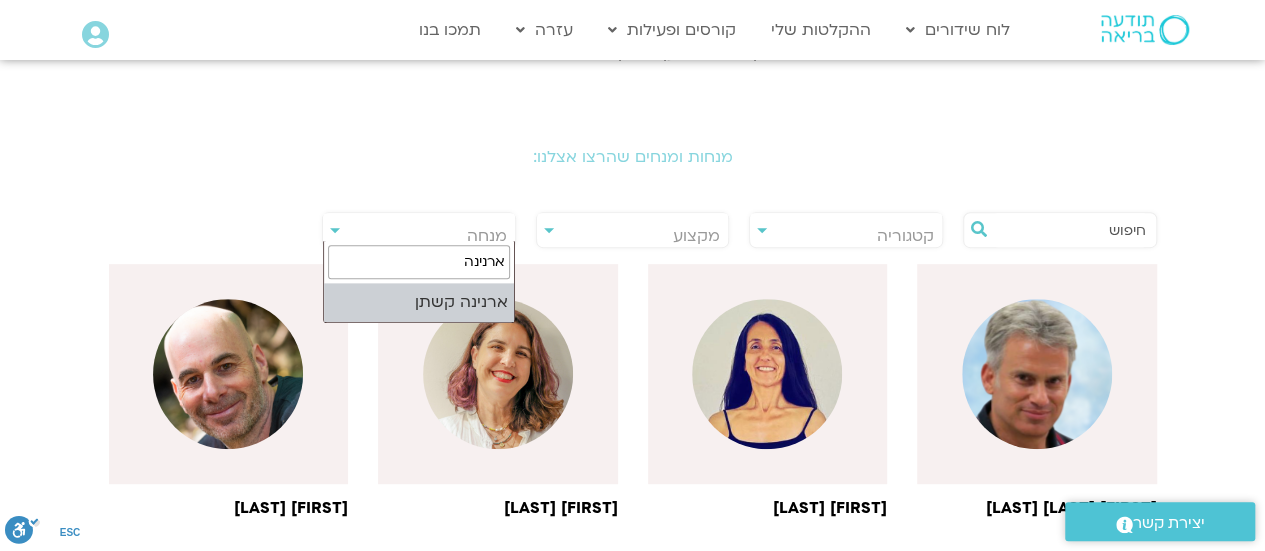 type on "ארנינה" 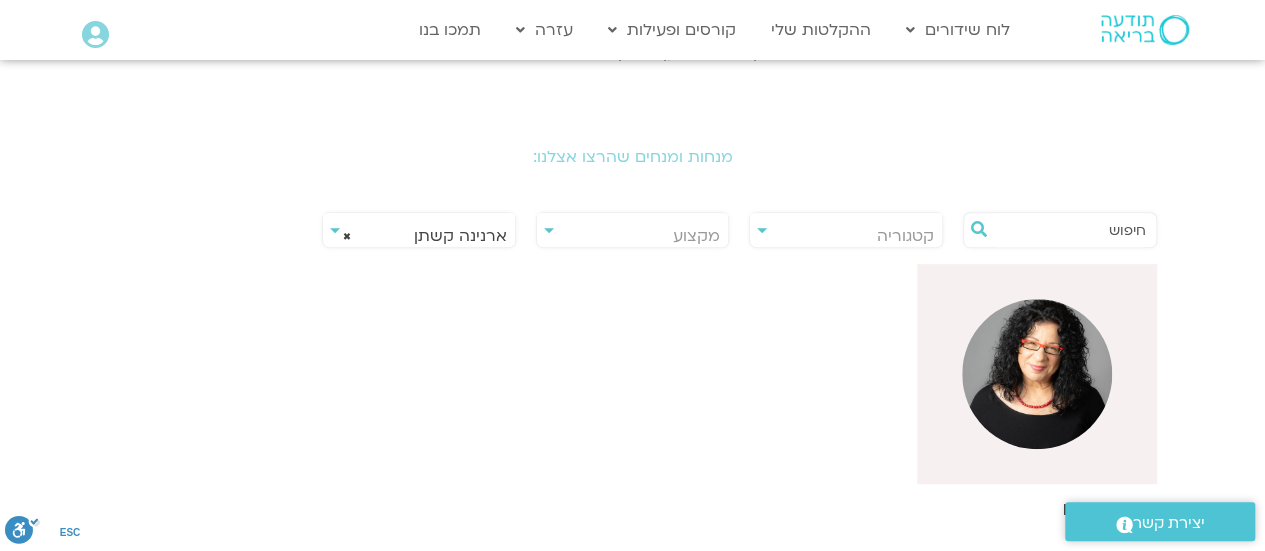 click at bounding box center (1037, 374) 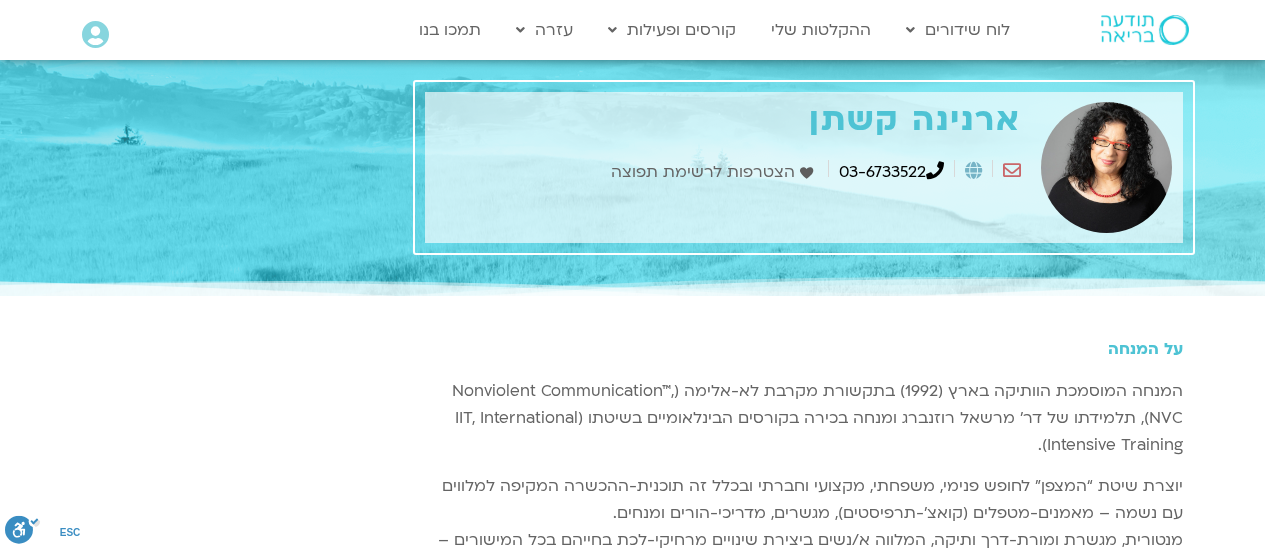 scroll, scrollTop: 0, scrollLeft: 0, axis: both 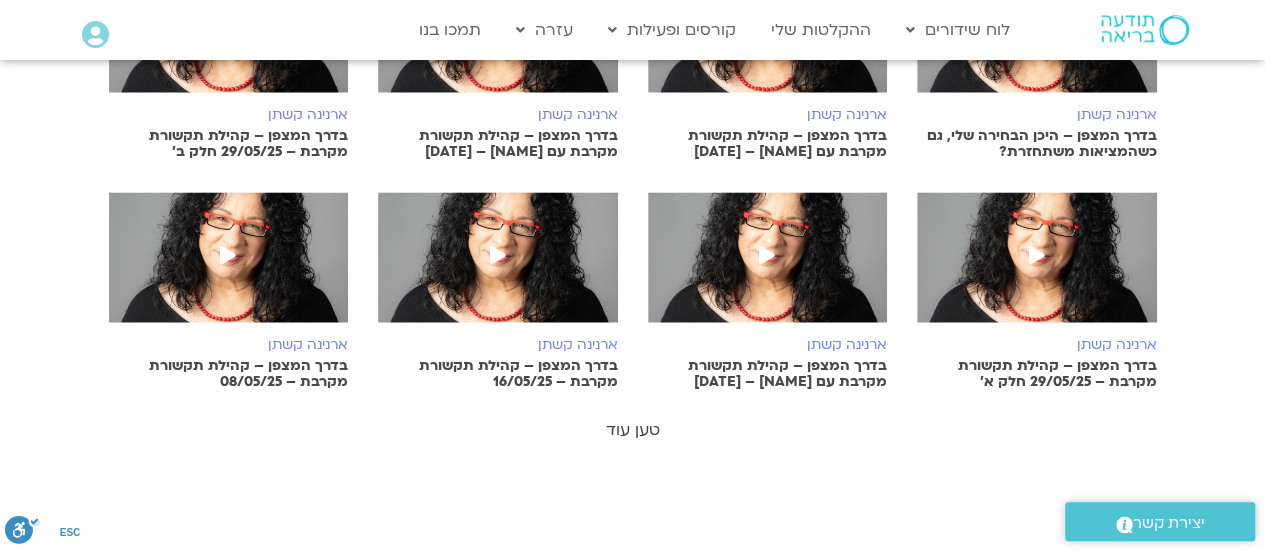 click on "טען עוד" at bounding box center [633, 430] 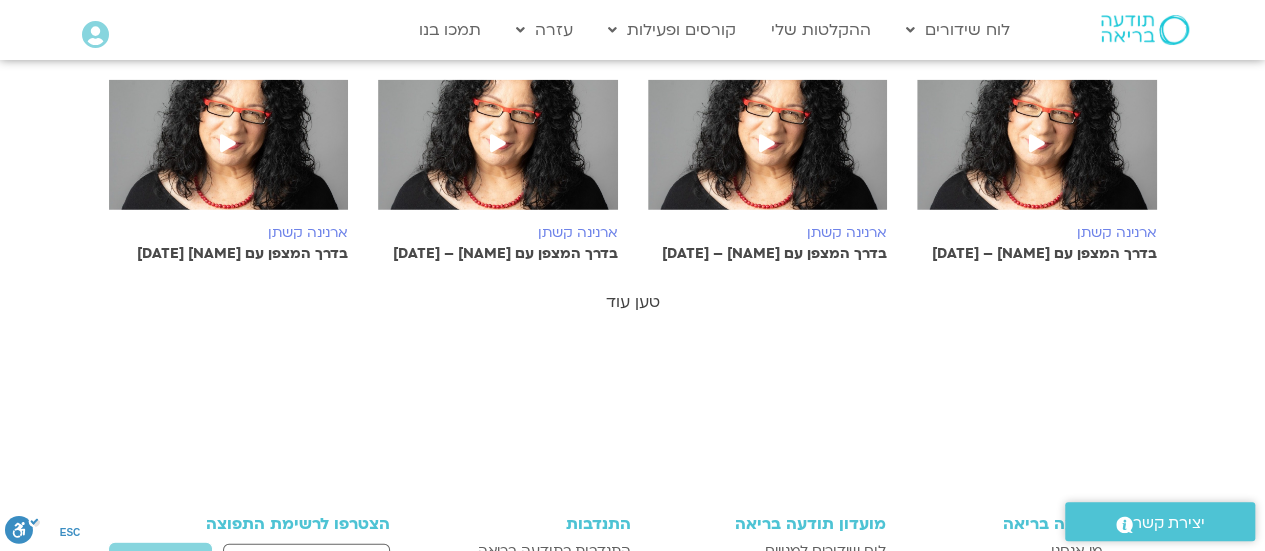scroll, scrollTop: 2359, scrollLeft: 0, axis: vertical 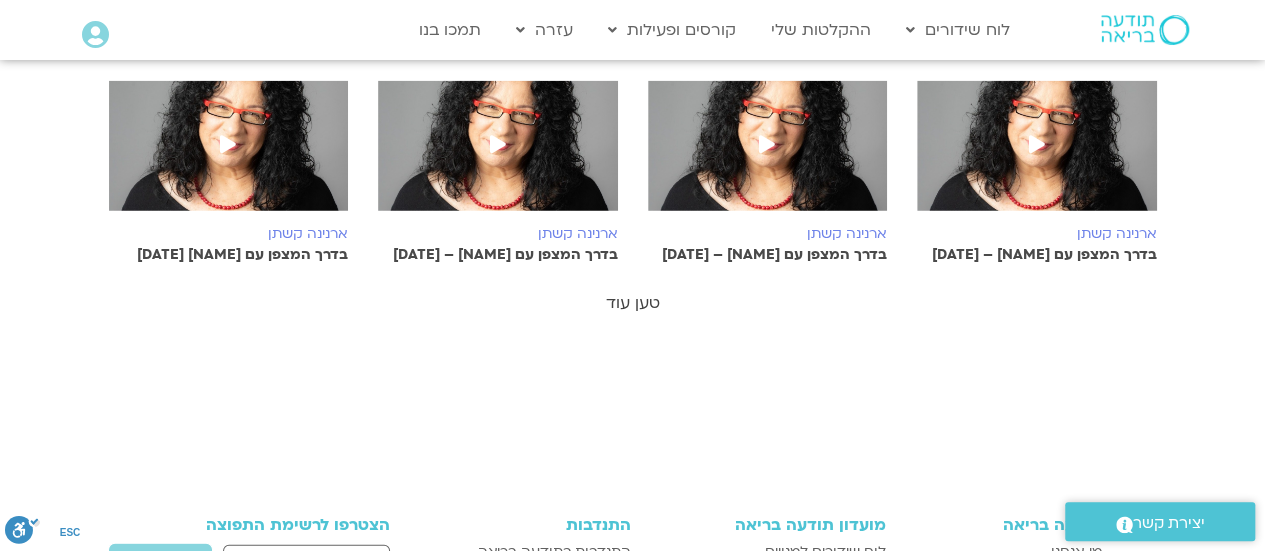 click on "טען עוד" at bounding box center [633, 303] 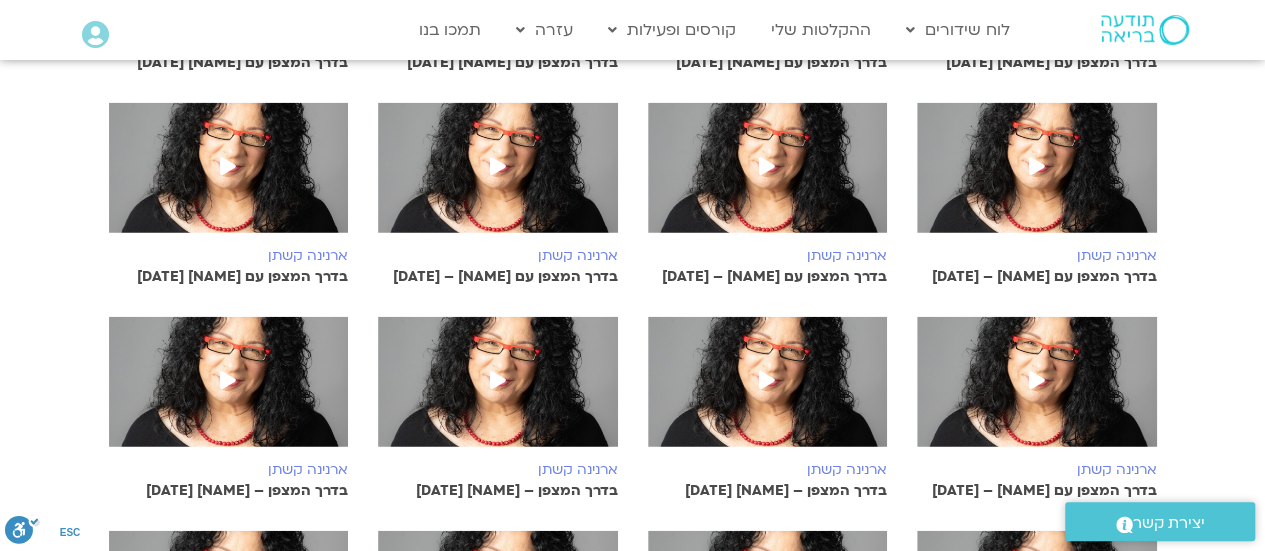 scroll, scrollTop: 2338, scrollLeft: 0, axis: vertical 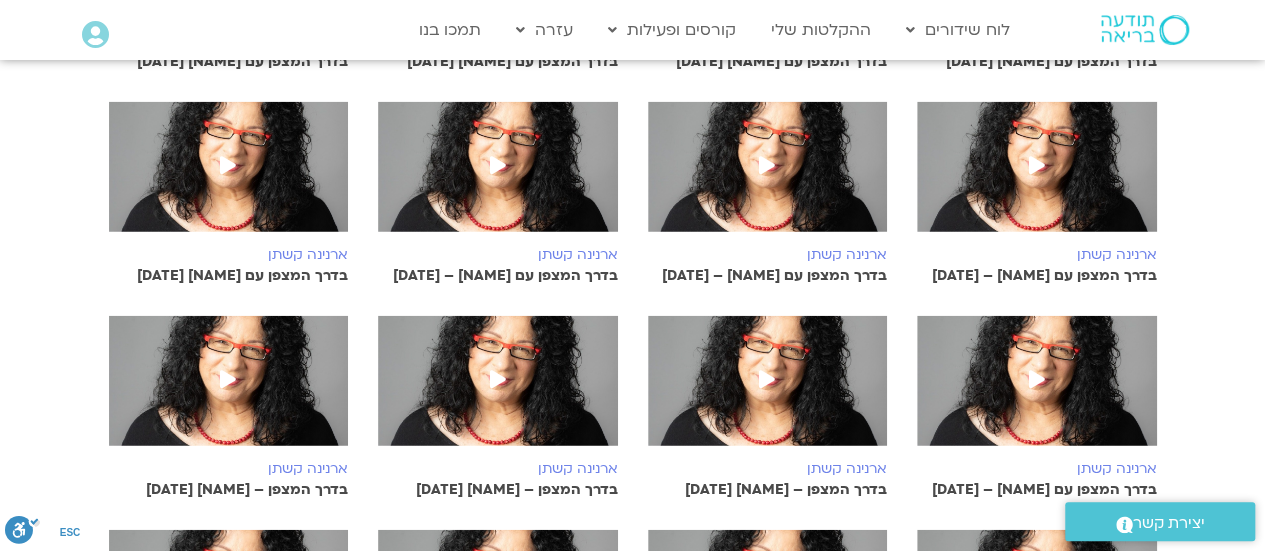 click at bounding box center (228, 165) 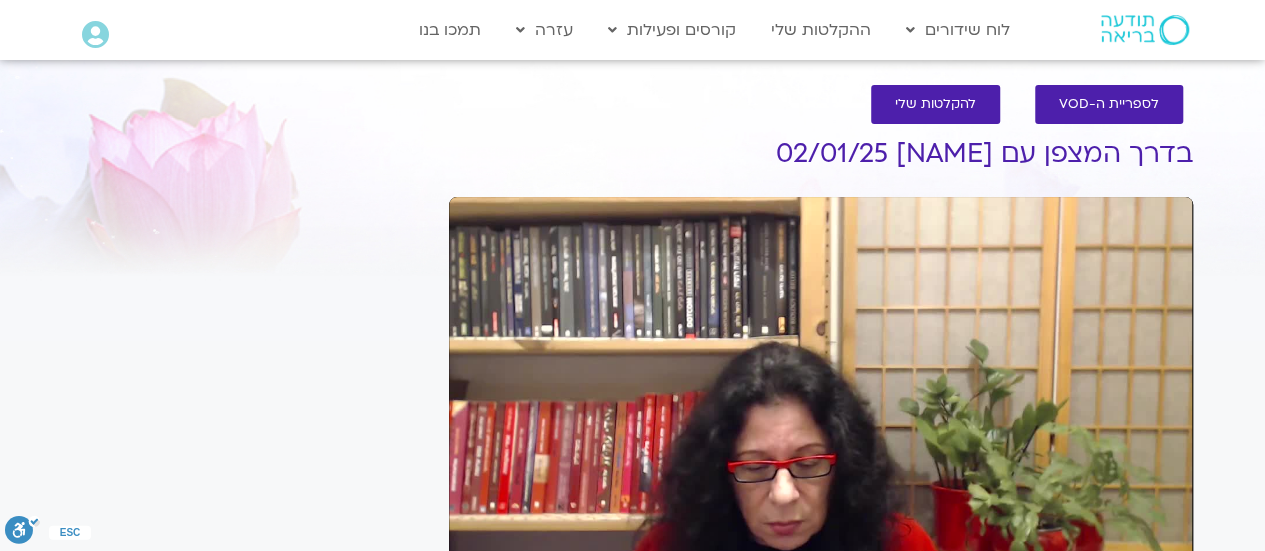 scroll, scrollTop: 12, scrollLeft: 0, axis: vertical 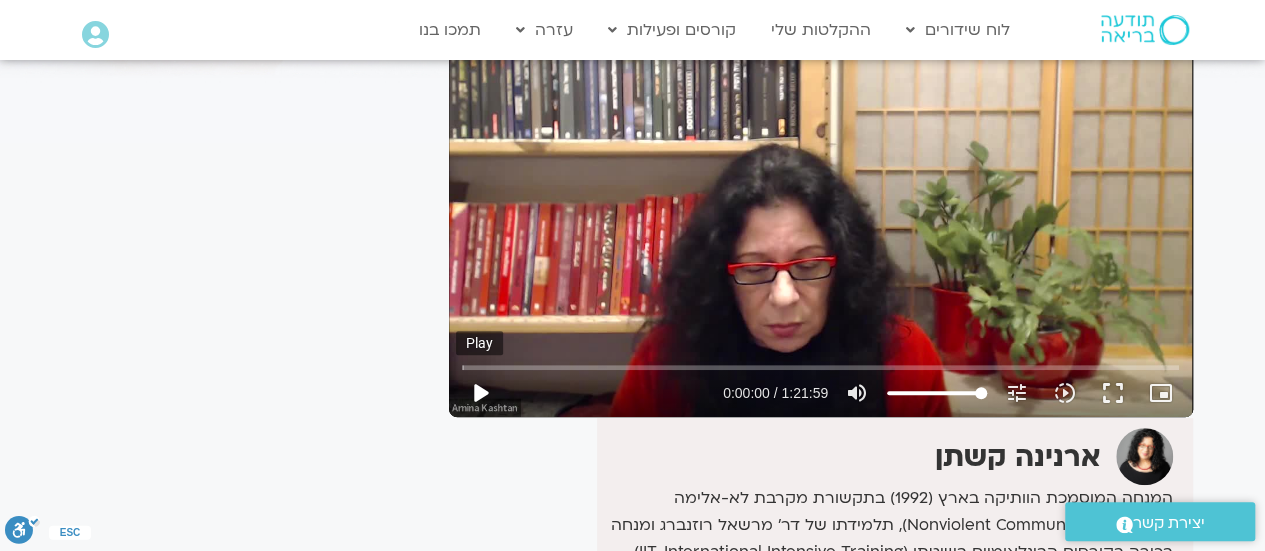 click on "play_arrow" at bounding box center (480, 393) 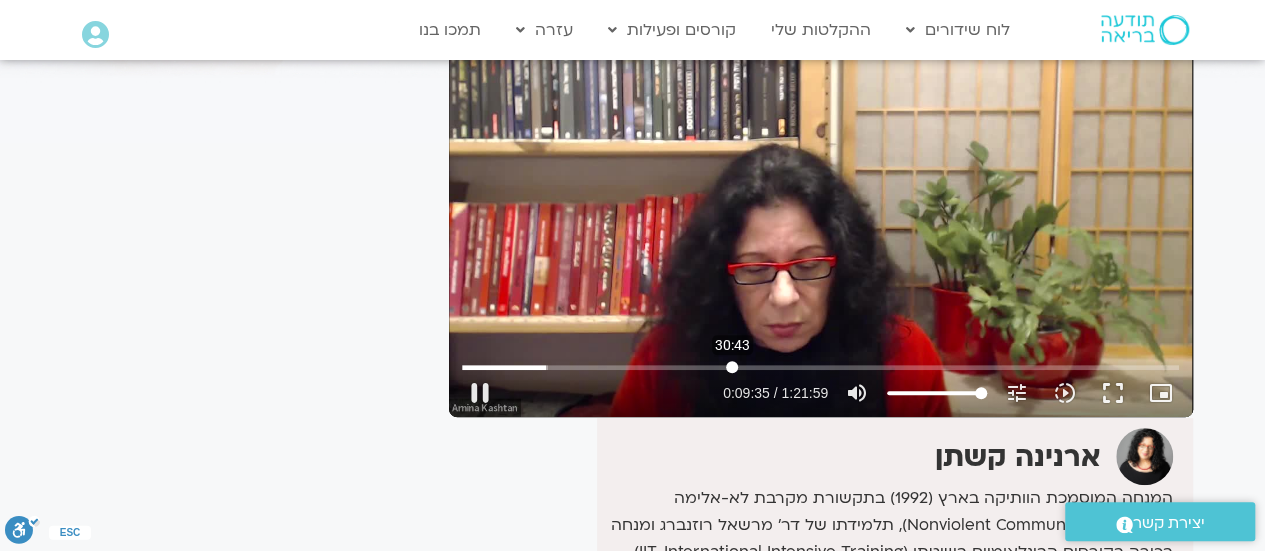click at bounding box center [820, 367] 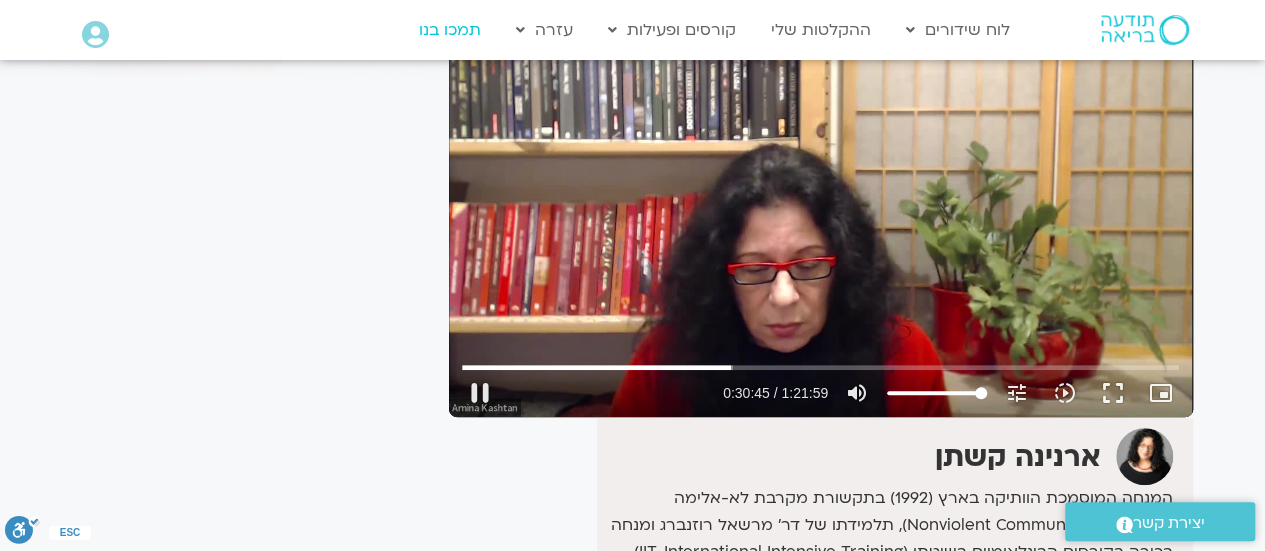 type on "1845.763752" 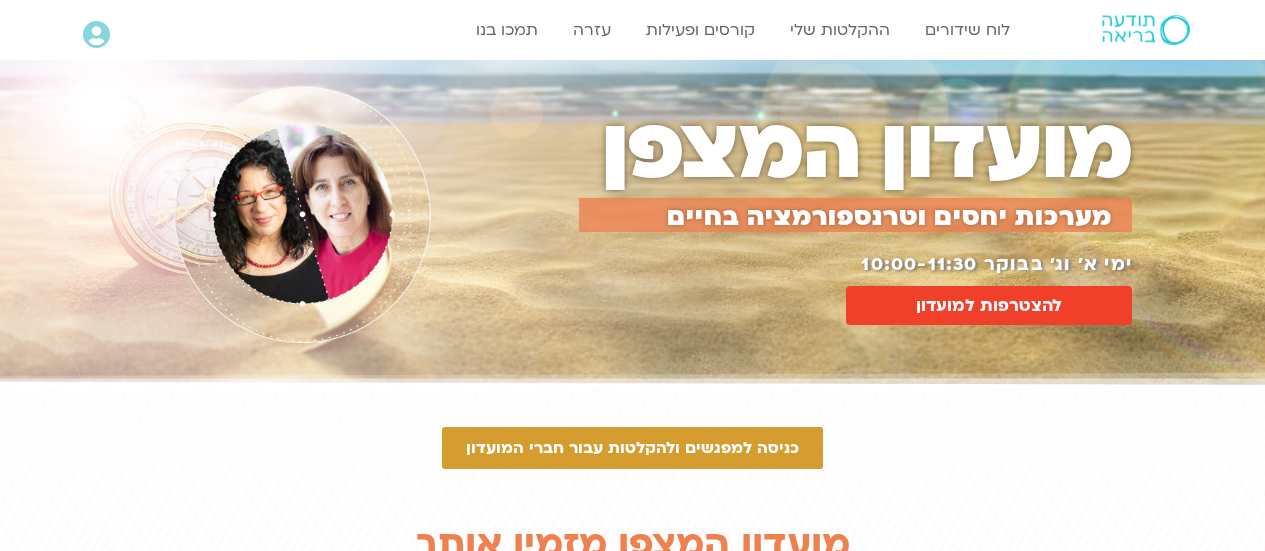 scroll, scrollTop: 0, scrollLeft: 0, axis: both 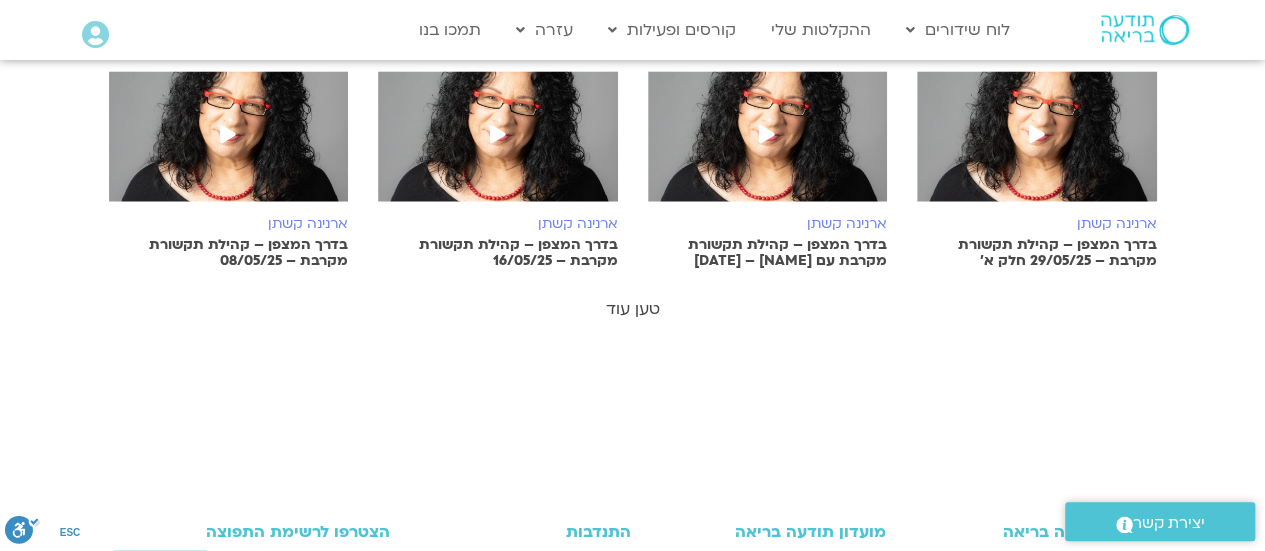 click on "טען עוד" at bounding box center (633, 309) 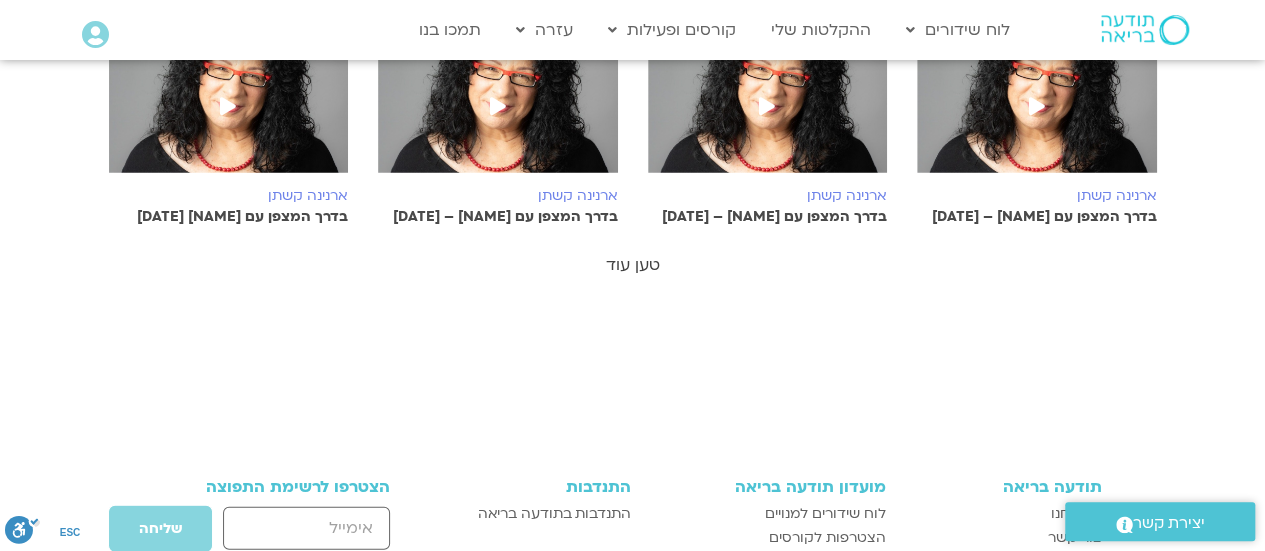 scroll, scrollTop: 2398, scrollLeft: 0, axis: vertical 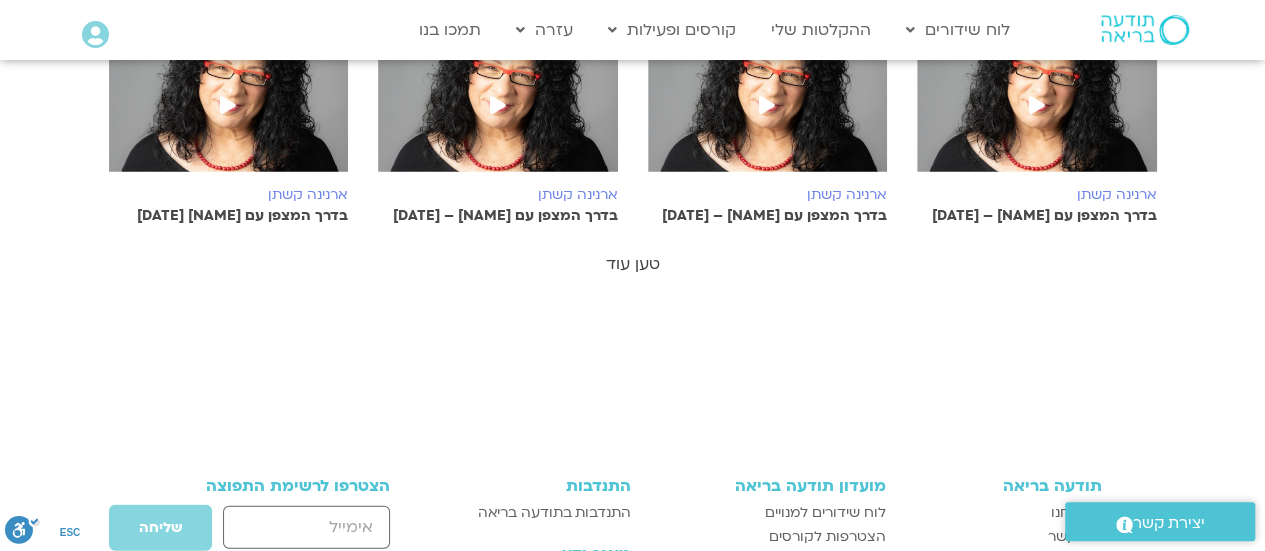 click on "טען עוד" at bounding box center [633, 264] 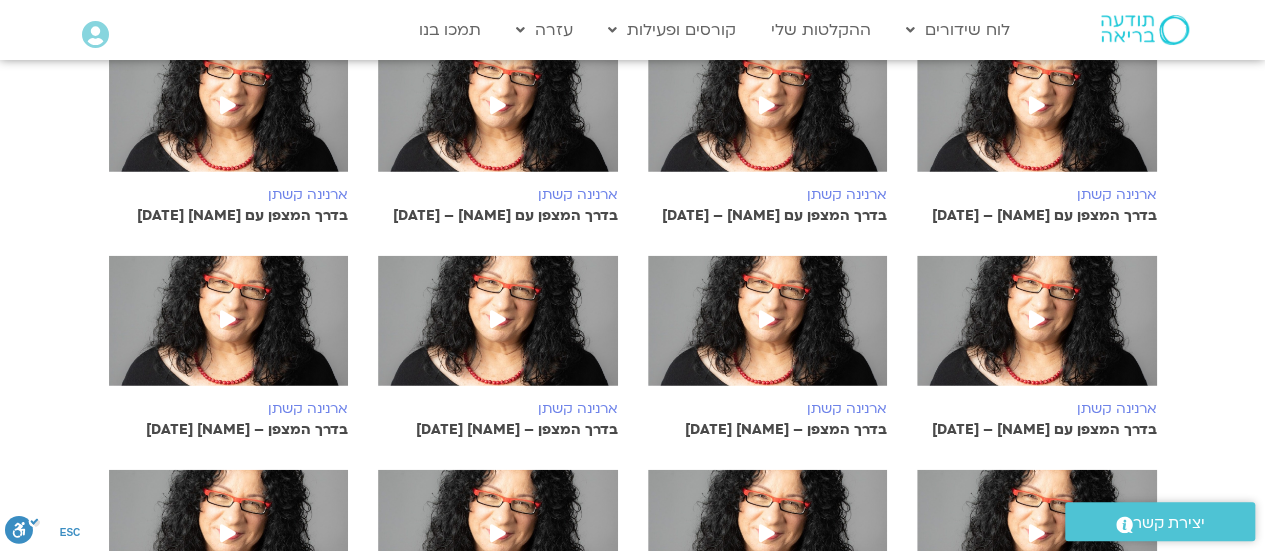 click at bounding box center [228, 321] 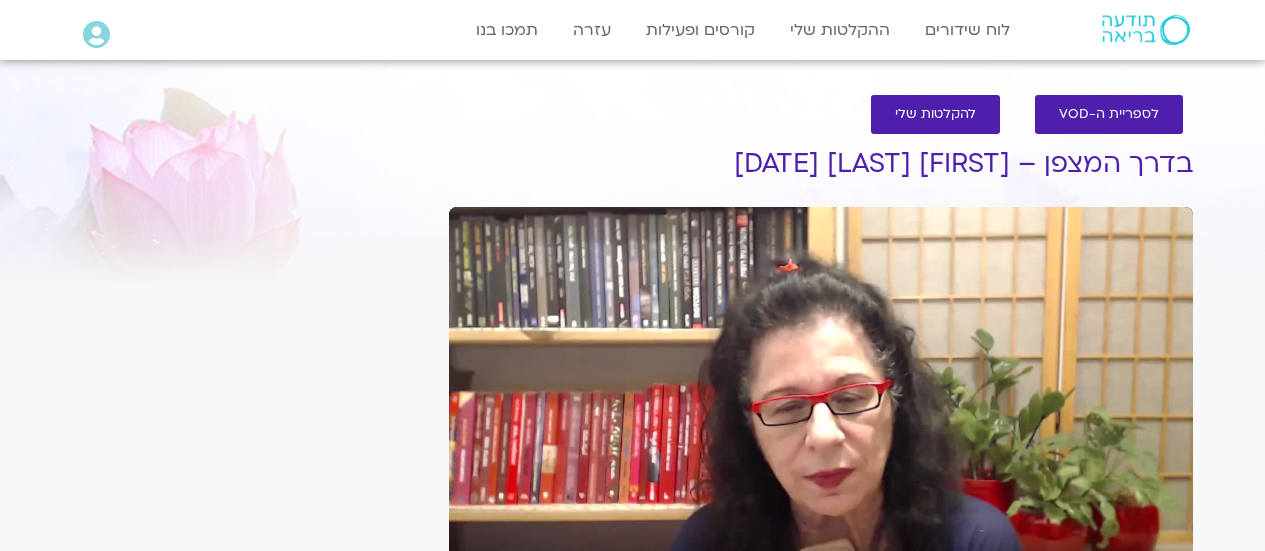 scroll, scrollTop: 12, scrollLeft: 0, axis: vertical 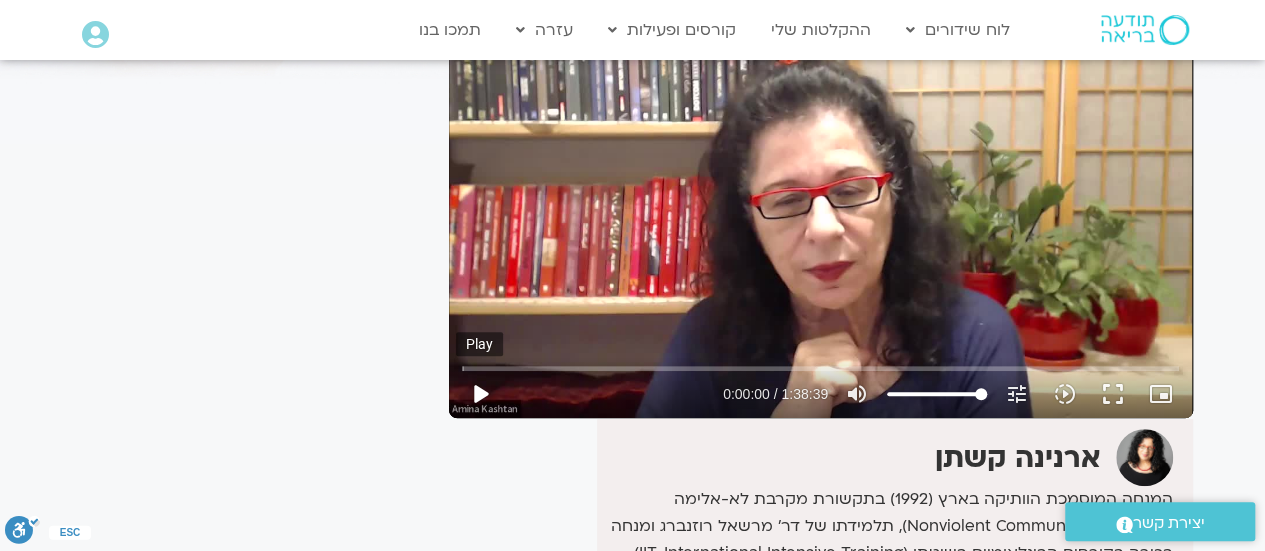 click on "play_arrow" at bounding box center (480, 394) 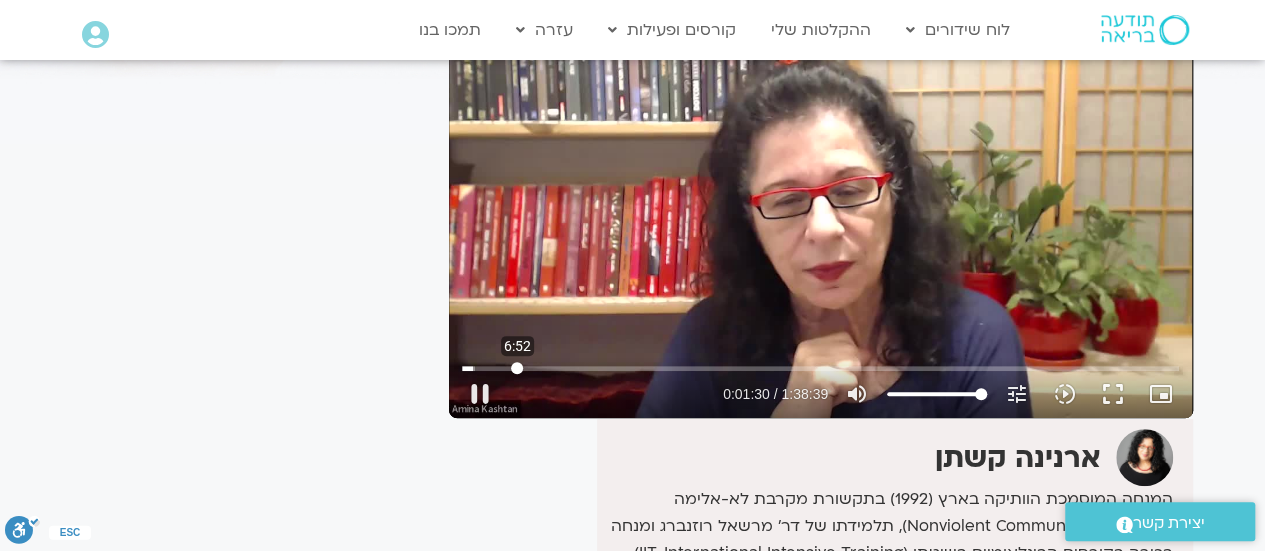 click at bounding box center (820, 368) 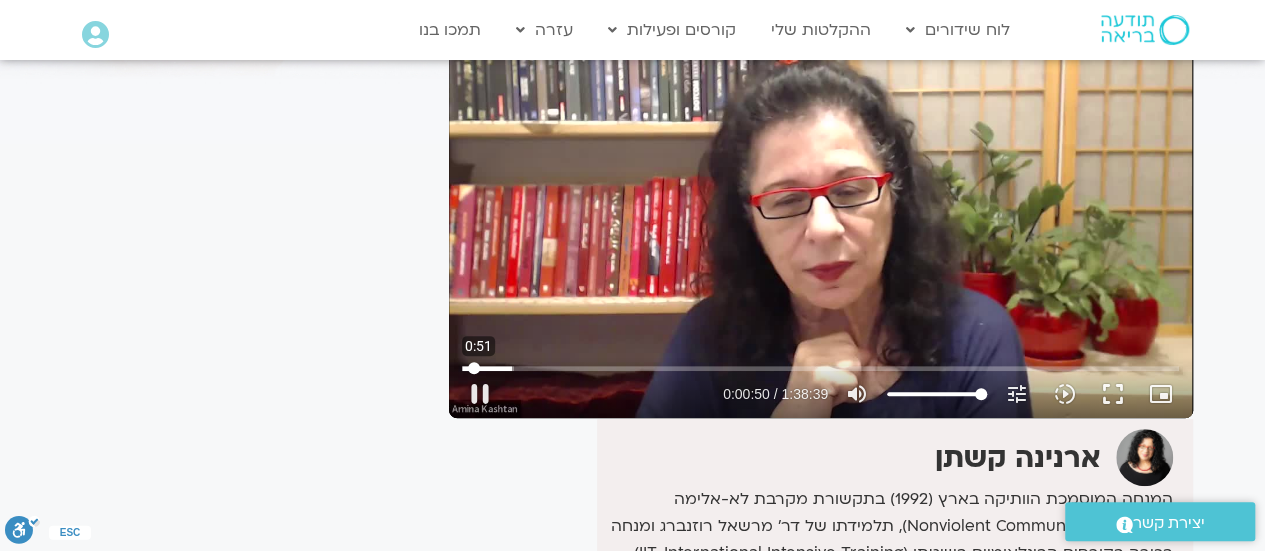 click at bounding box center (820, 368) 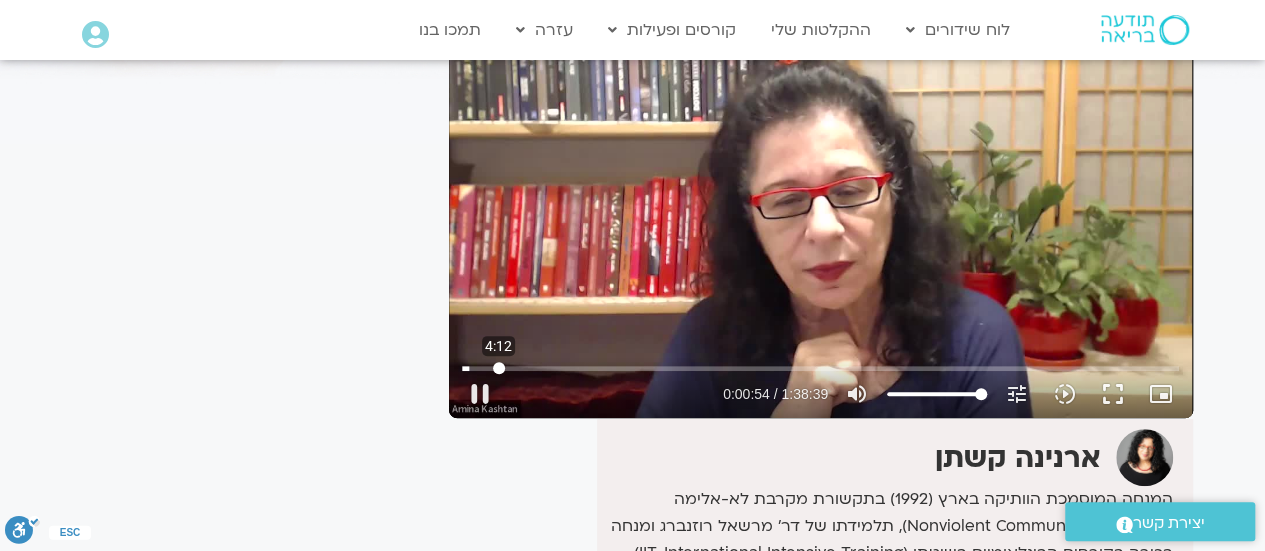 click at bounding box center [820, 368] 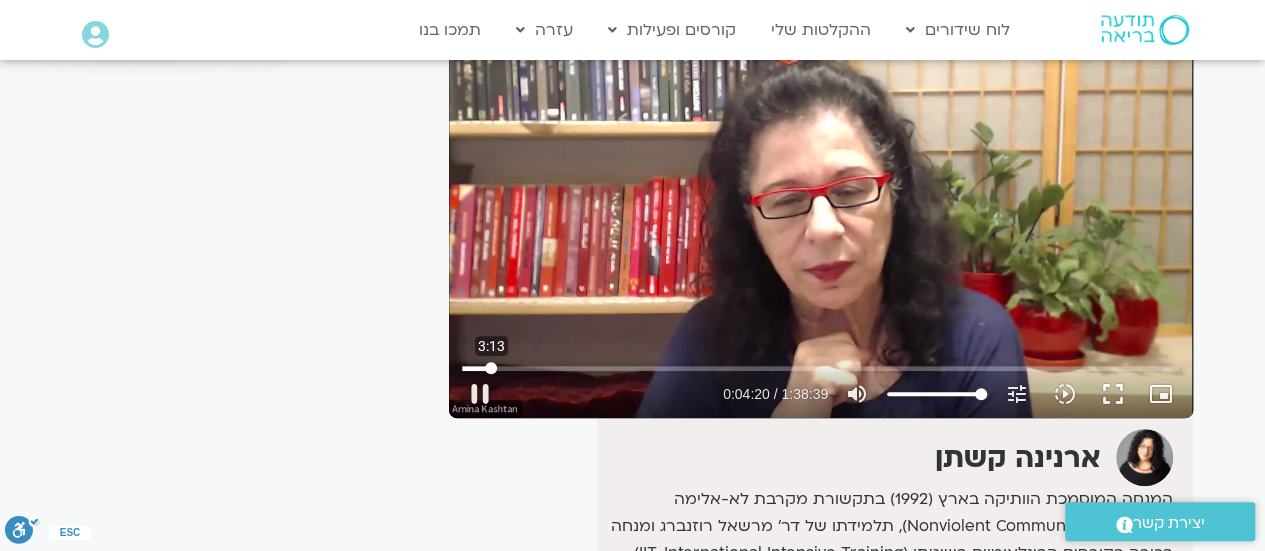 click at bounding box center (820, 368) 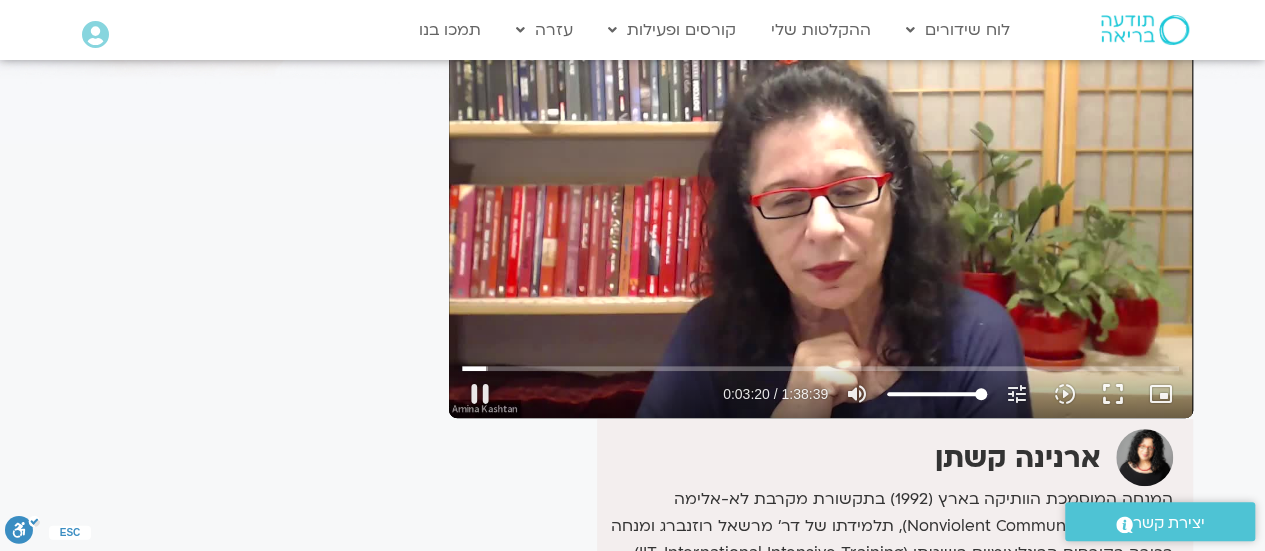 type on "201.032361" 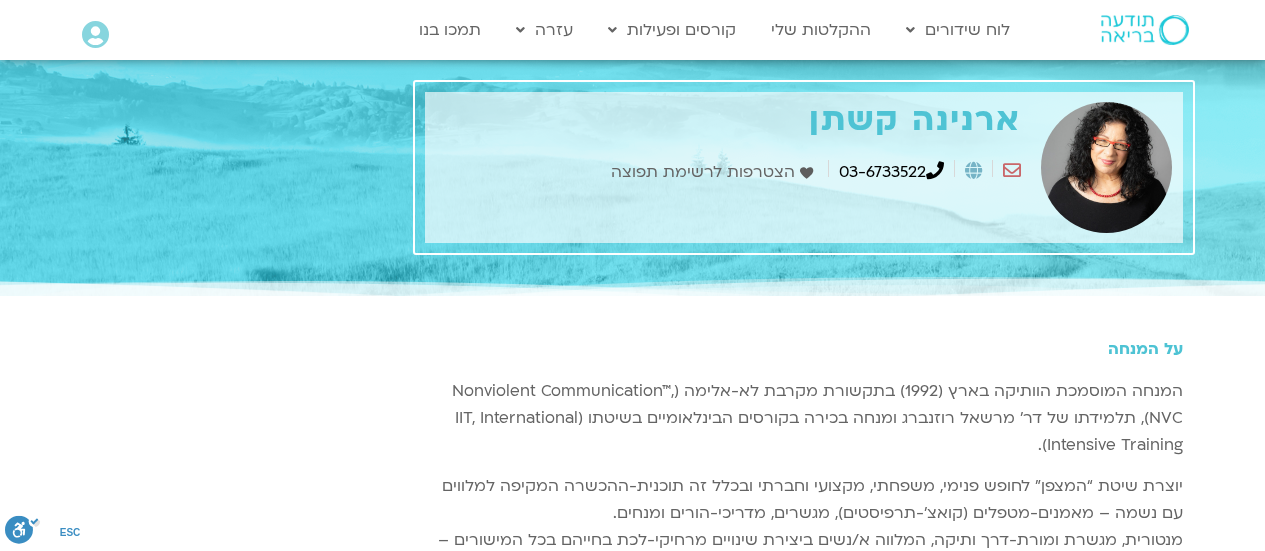 scroll, scrollTop: 33, scrollLeft: 0, axis: vertical 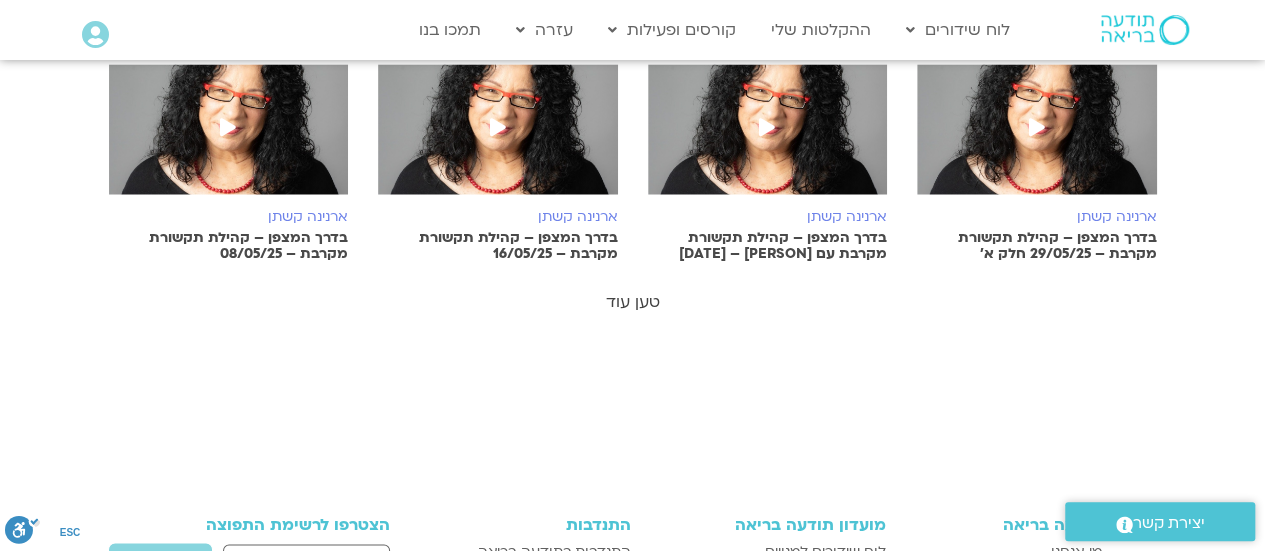 click on "טען עוד" at bounding box center (633, 302) 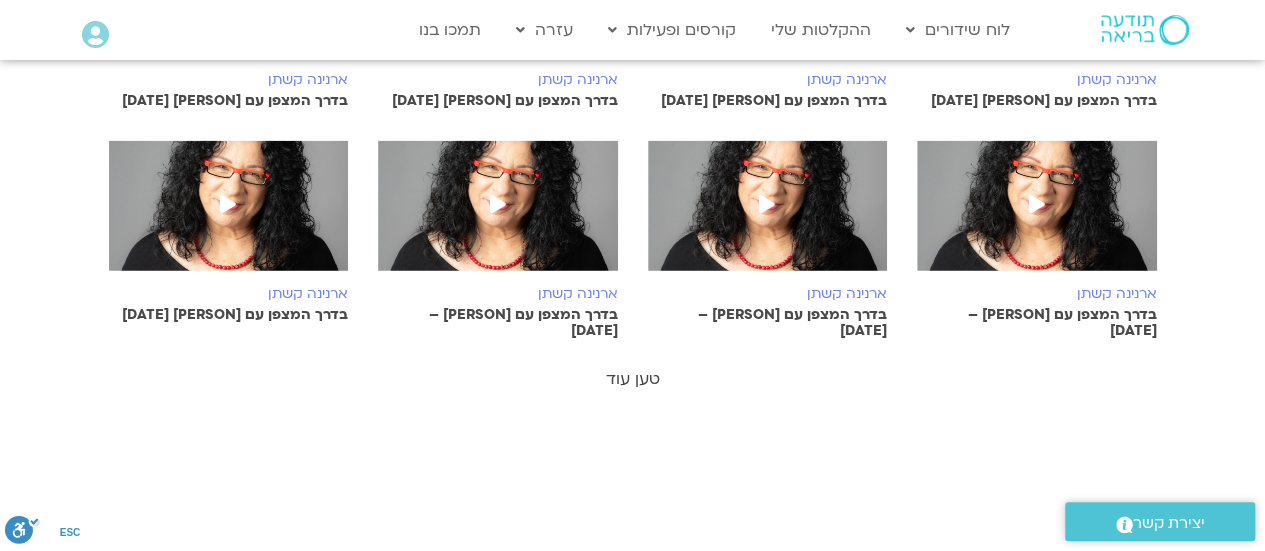 scroll, scrollTop: 2301, scrollLeft: 0, axis: vertical 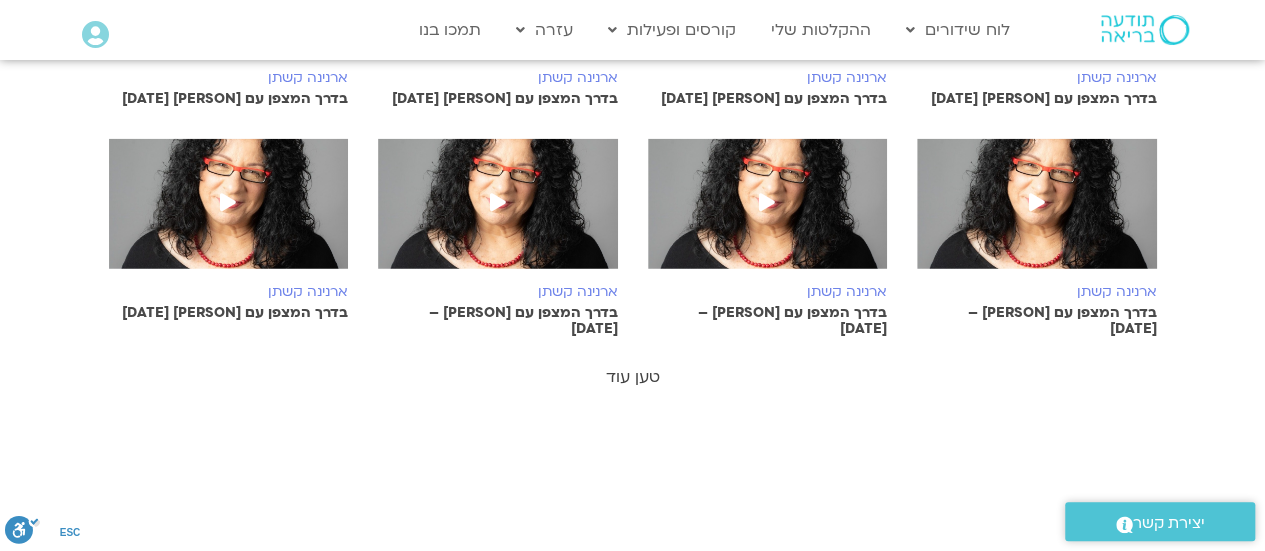 click on "טען עוד" at bounding box center (633, 377) 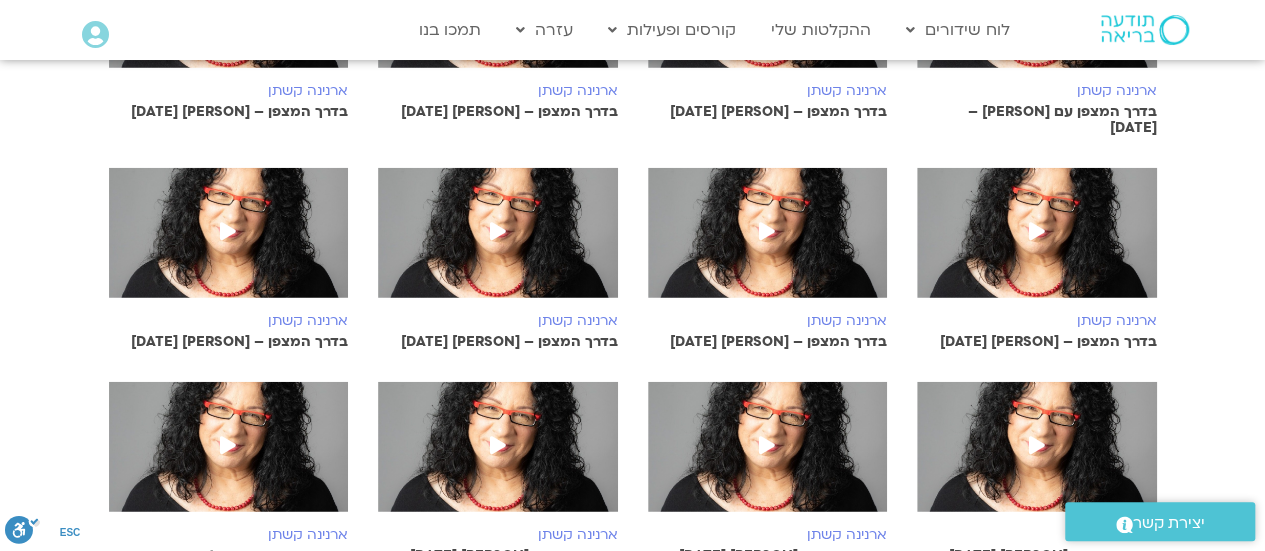scroll, scrollTop: 2726, scrollLeft: 0, axis: vertical 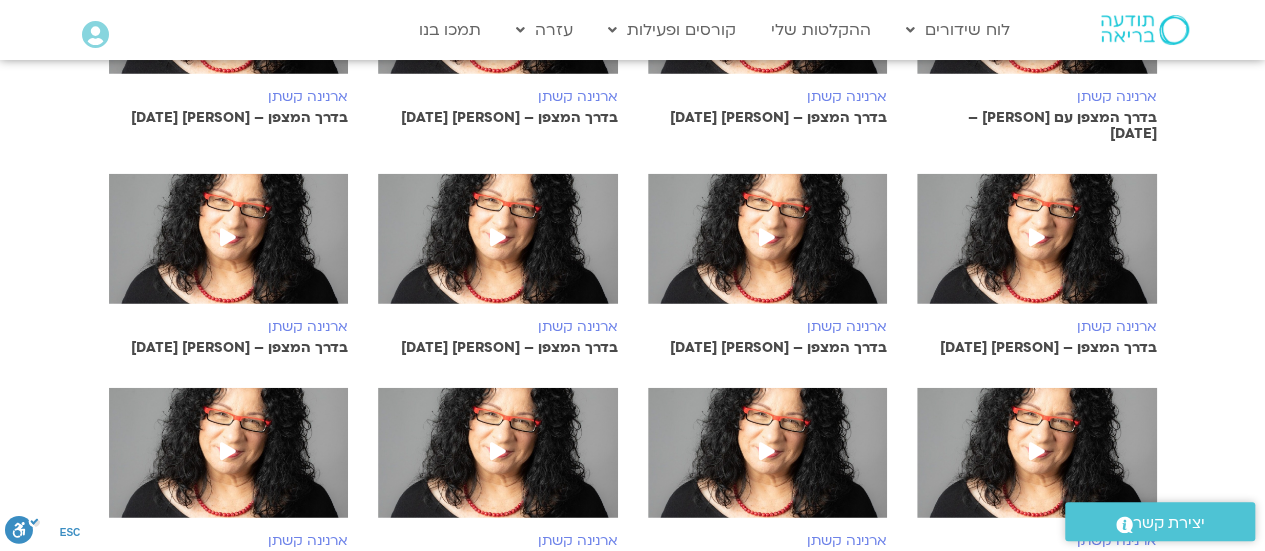 click on "בדרך המצפן – ארנינה קשתן [DATE]" at bounding box center [229, 348] 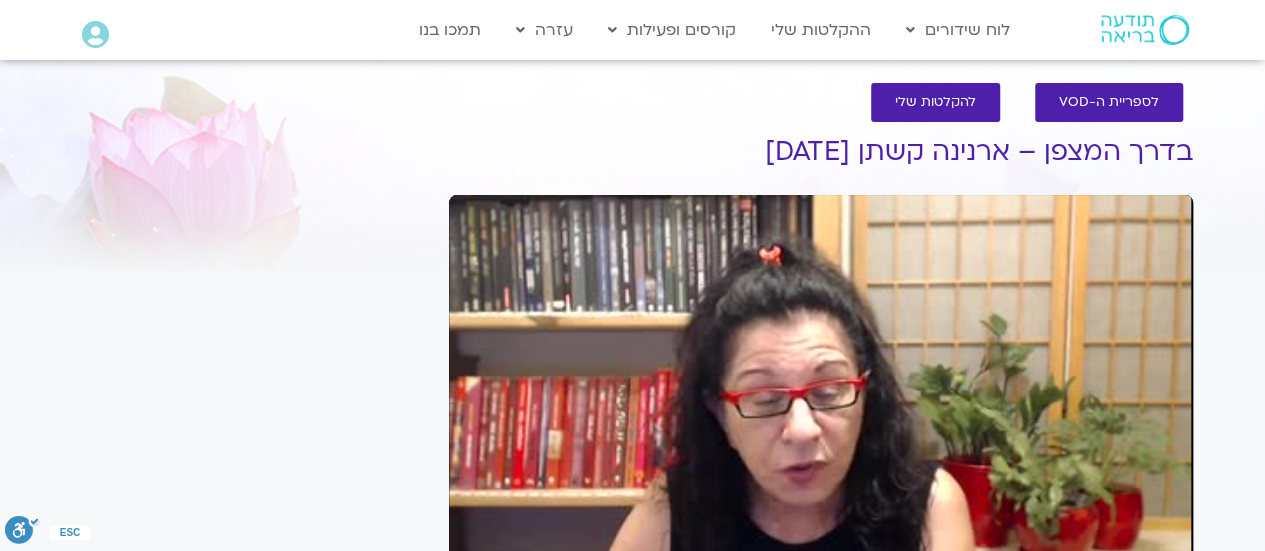 scroll, scrollTop: 0, scrollLeft: 0, axis: both 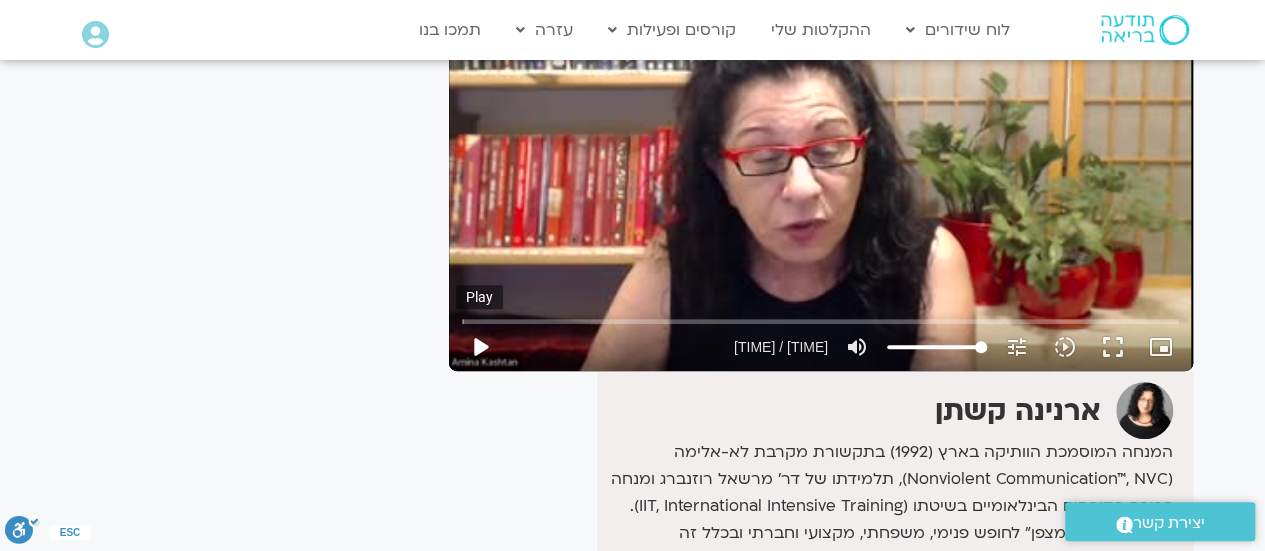 click on "play_arrow" at bounding box center (480, 347) 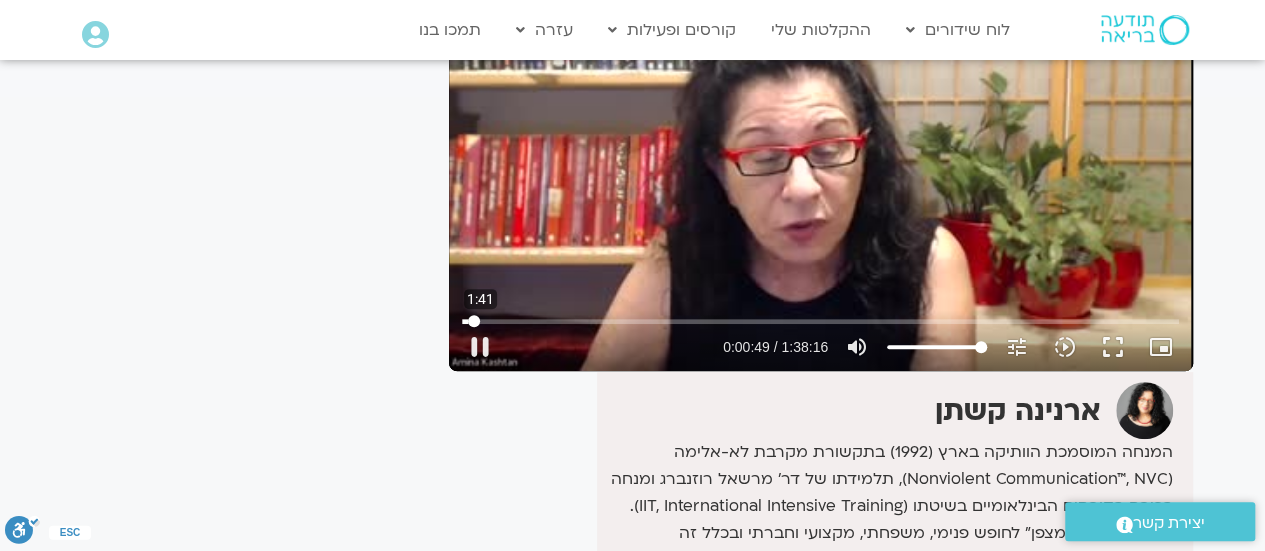 click at bounding box center [820, 321] 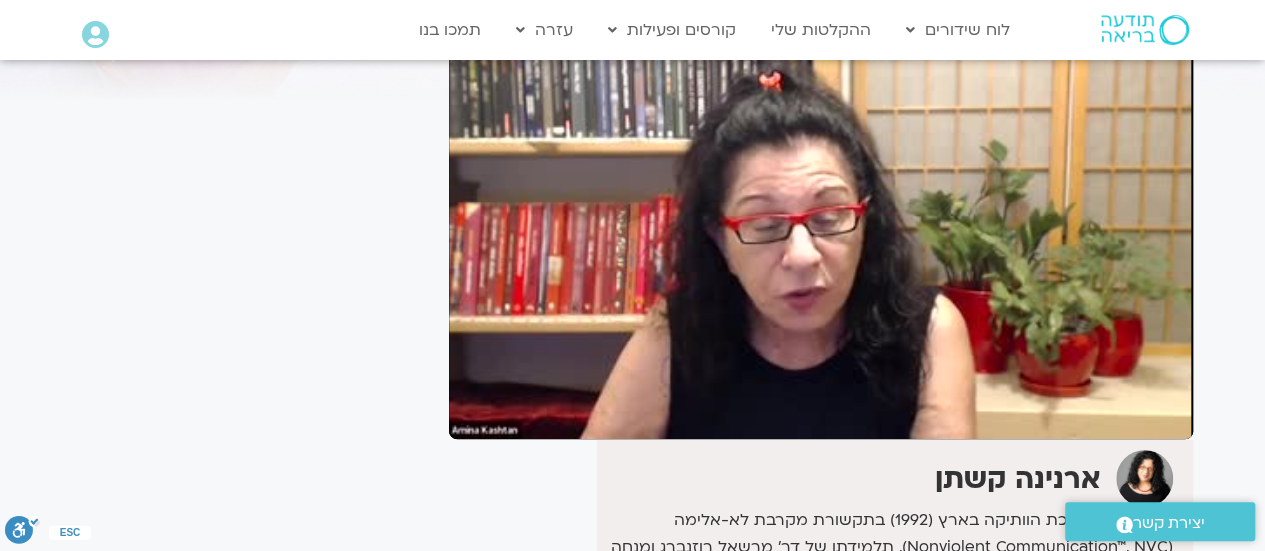 scroll, scrollTop: 160, scrollLeft: 0, axis: vertical 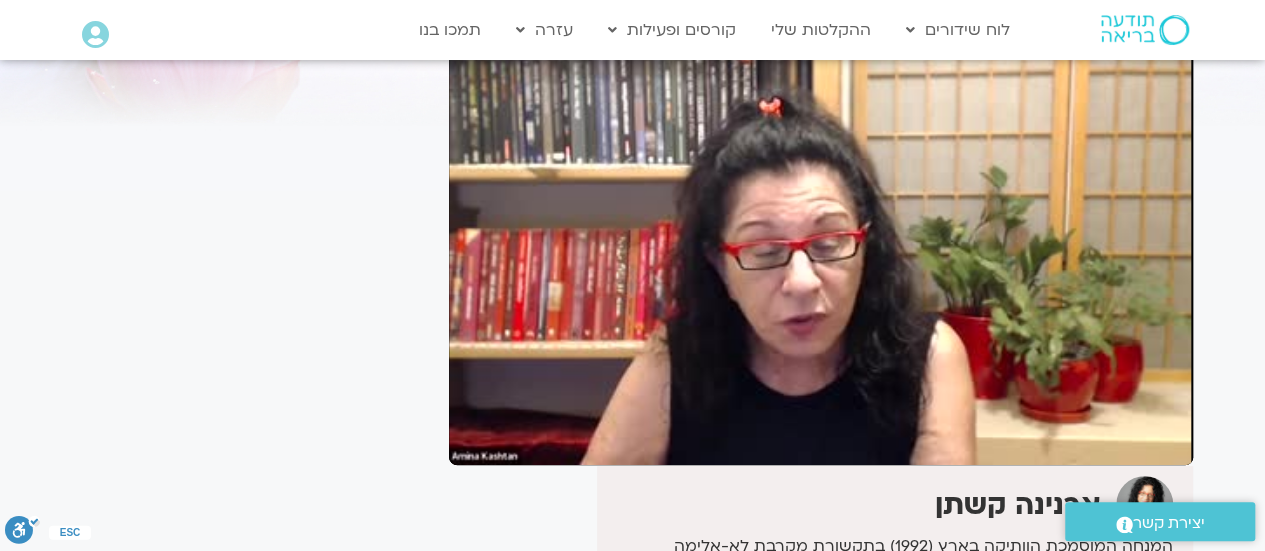 click on "It seems we can't find what you're looking for.
It seems we can't find what you're looking for." at bounding box center (251, 743) 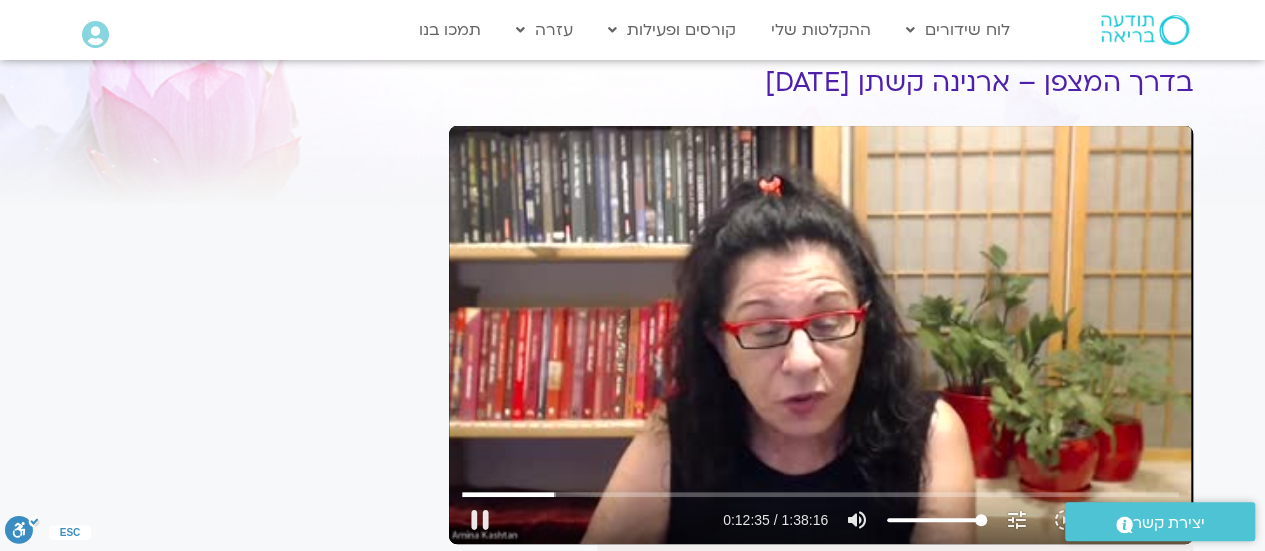 scroll, scrollTop: 80, scrollLeft: 0, axis: vertical 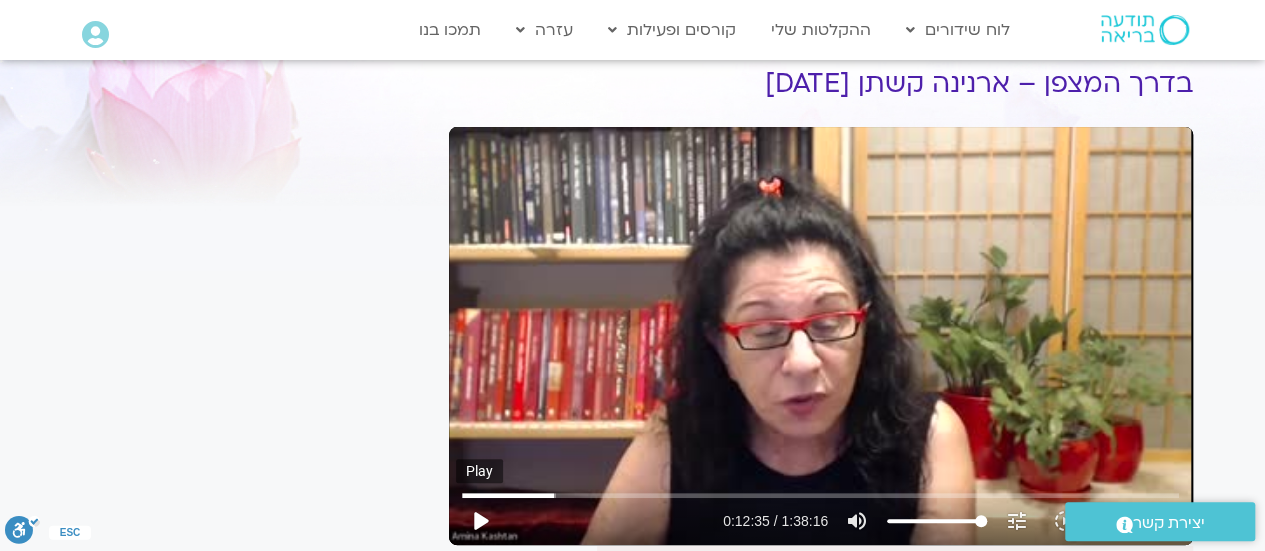 click on "play_arrow" at bounding box center (480, 521) 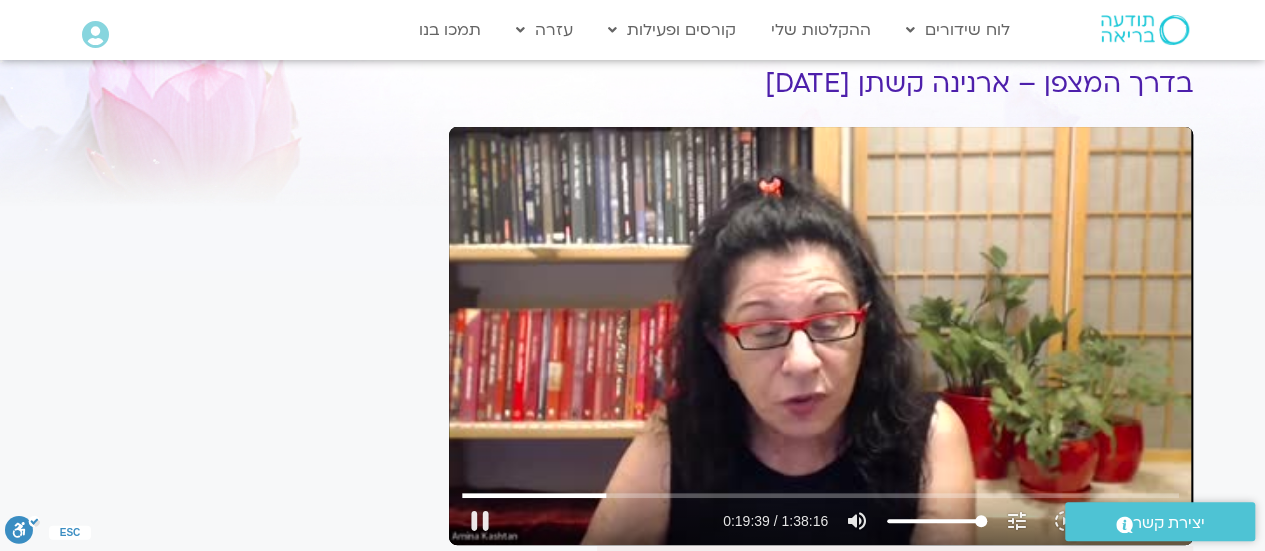 click on "Skip Ad [TIME] pause [TIME] / [TIME] volume_up Mute tune Resolution Auto 240p slow_motion_video Playback speed 1x 1x fullscreen picture_in_picture_alt Picture-in-Picture Off" at bounding box center (820, 512) 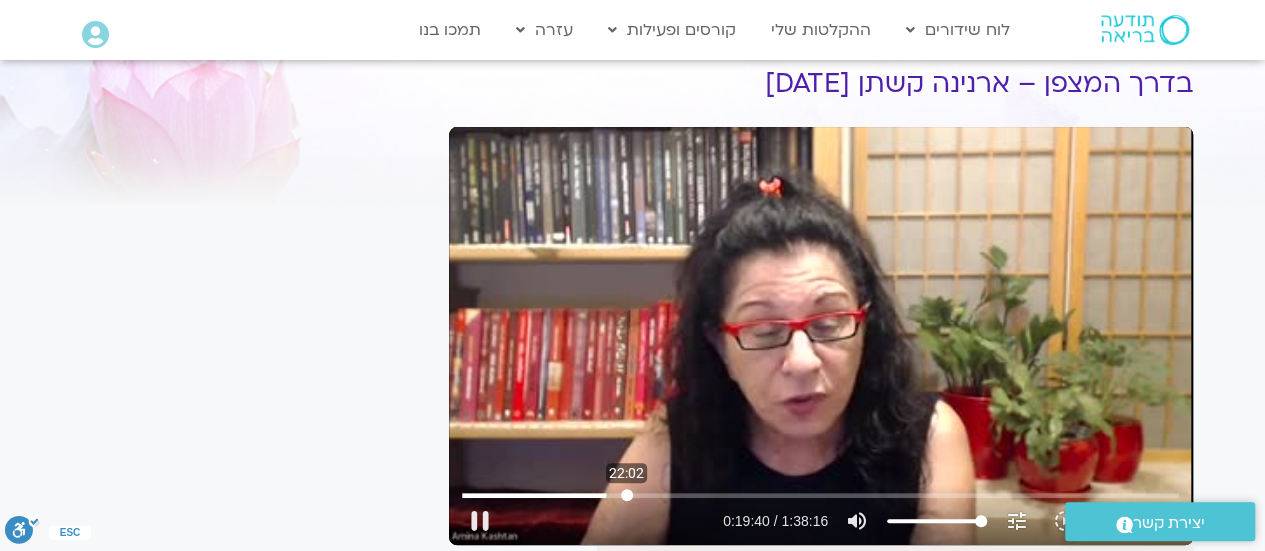 click at bounding box center (820, 495) 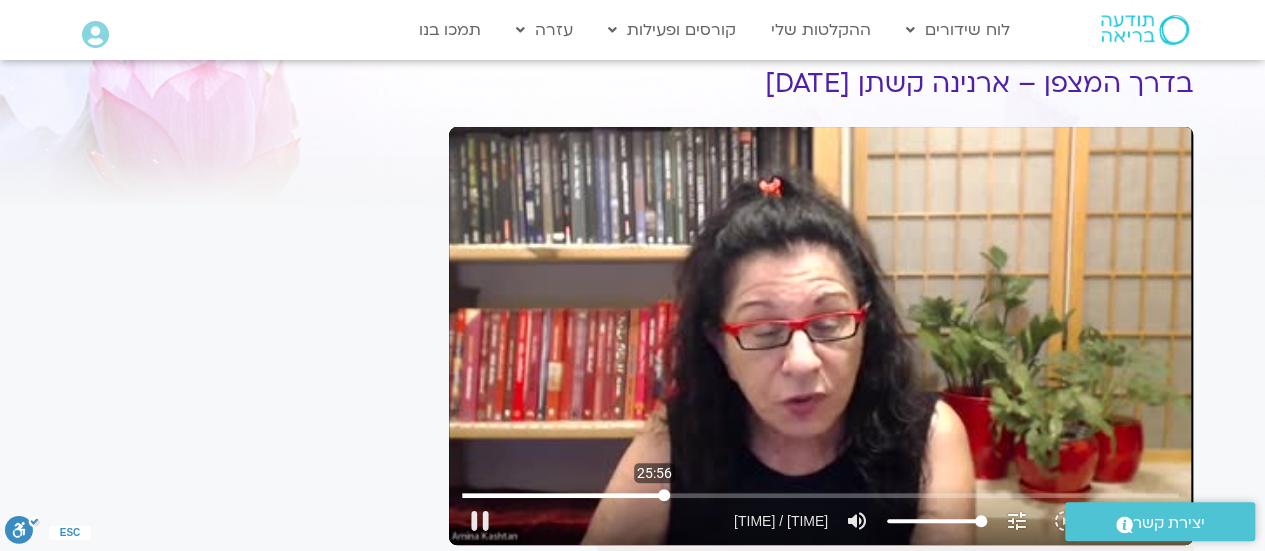 click at bounding box center [820, 495] 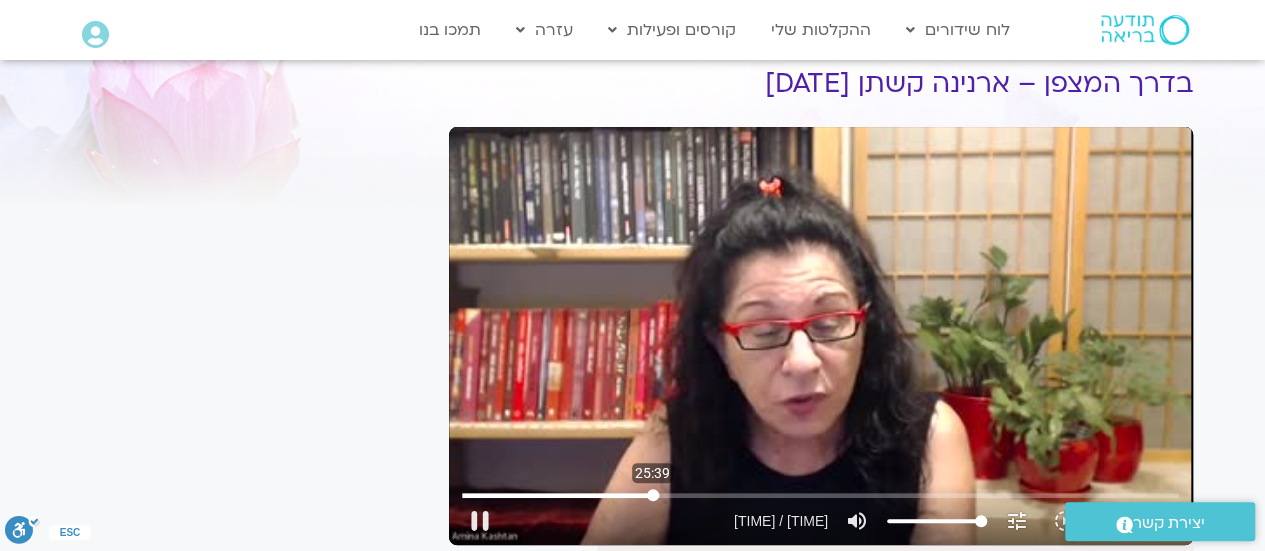 click at bounding box center (820, 495) 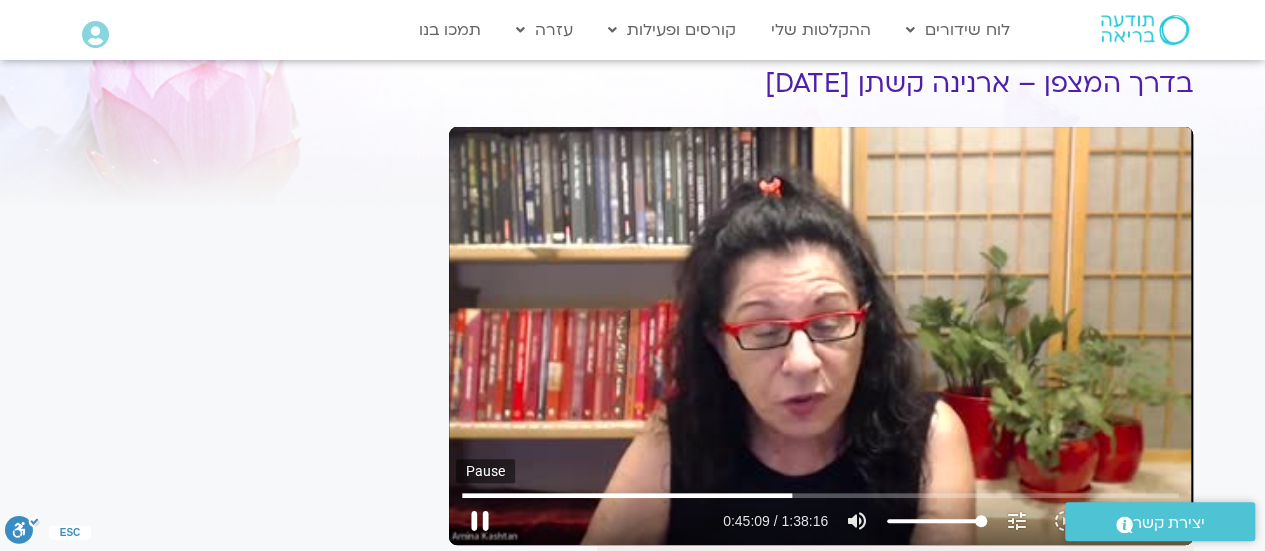 click on "pause" at bounding box center (480, 521) 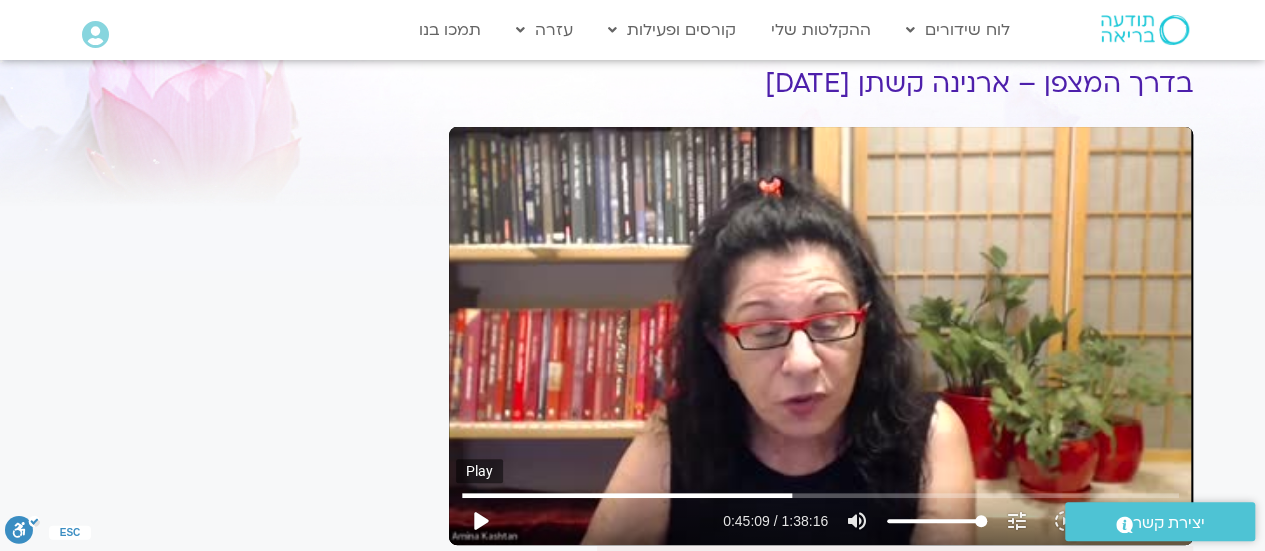 click on "play_arrow" at bounding box center (480, 521) 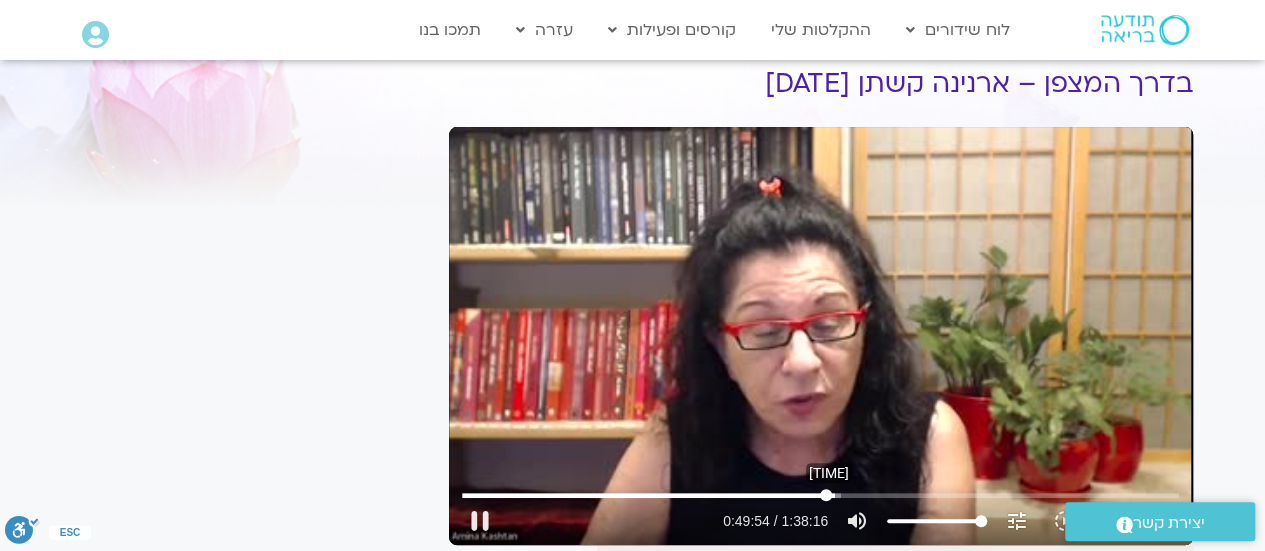 click at bounding box center [820, 495] 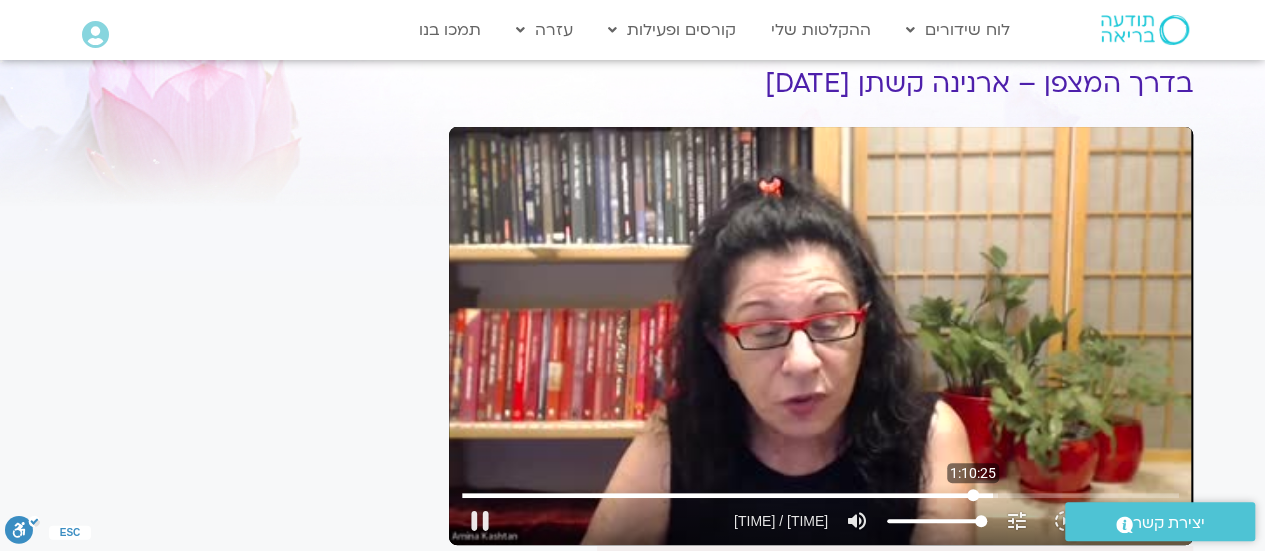 click at bounding box center [820, 495] 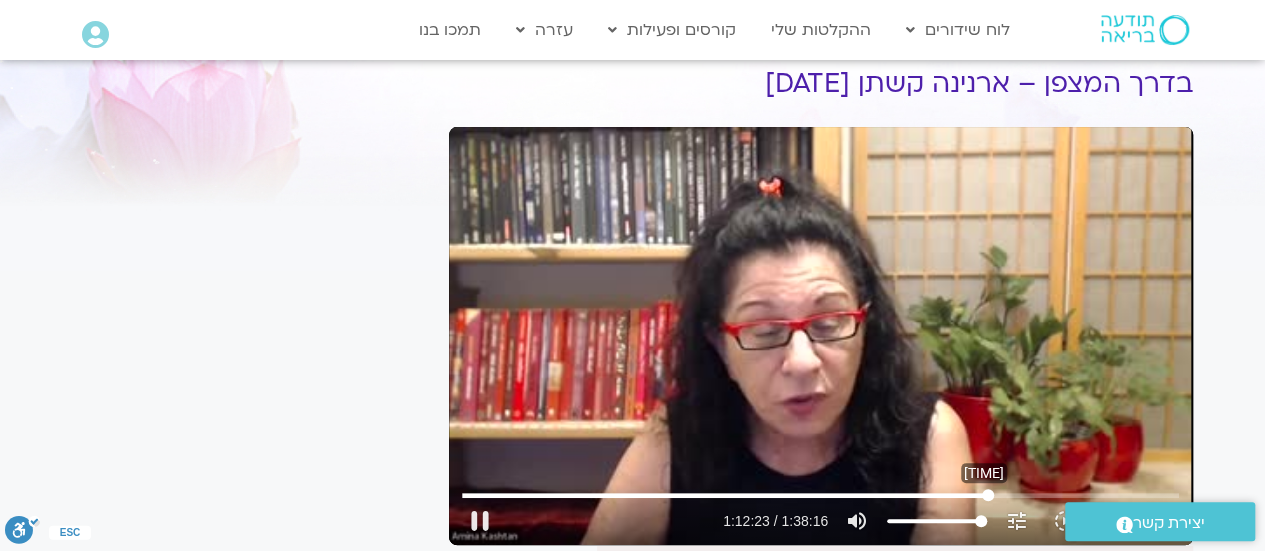 click at bounding box center [820, 495] 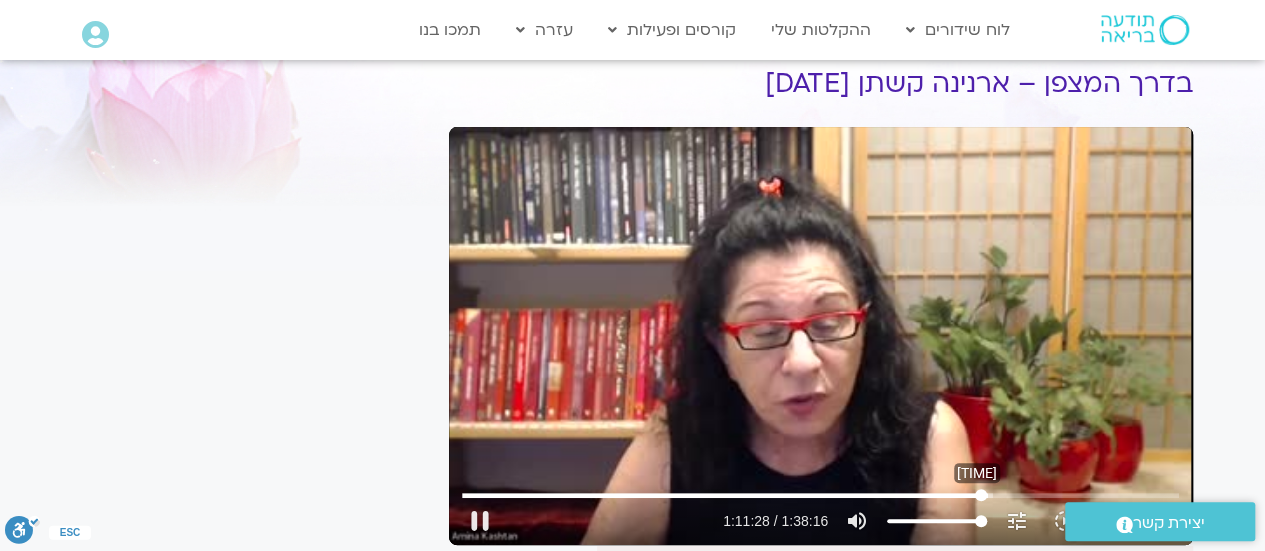 click at bounding box center [820, 495] 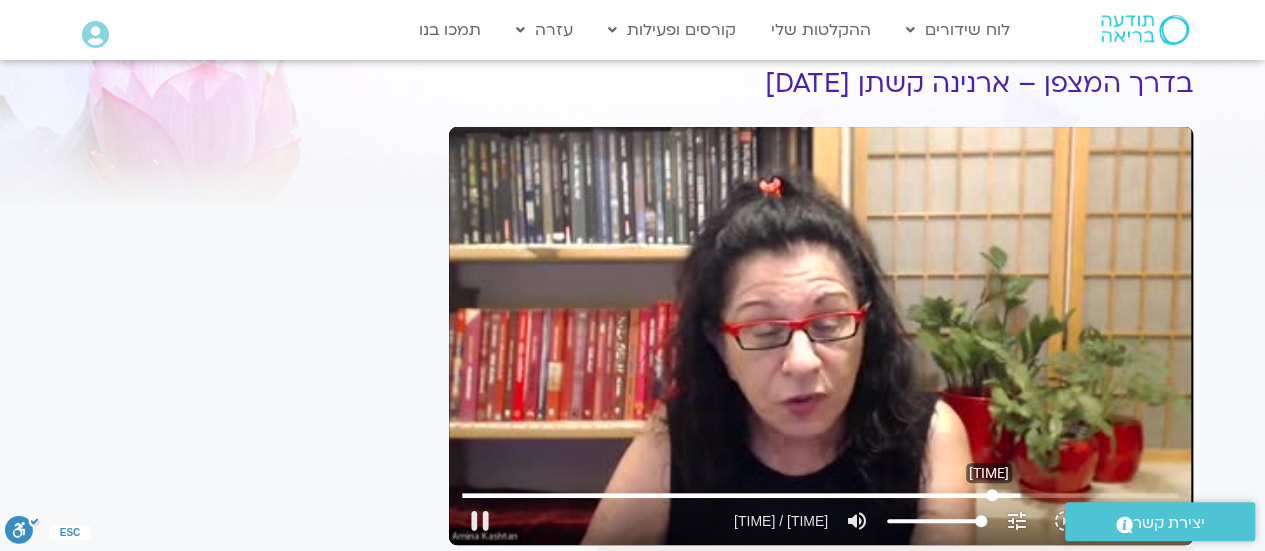 click at bounding box center [820, 495] 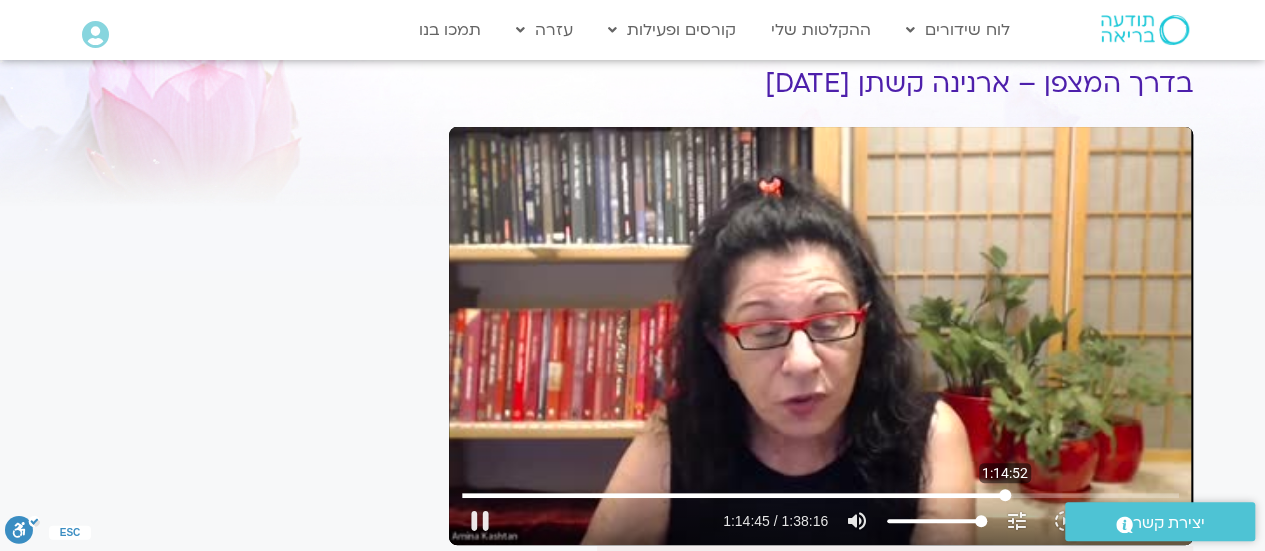 click at bounding box center [820, 495] 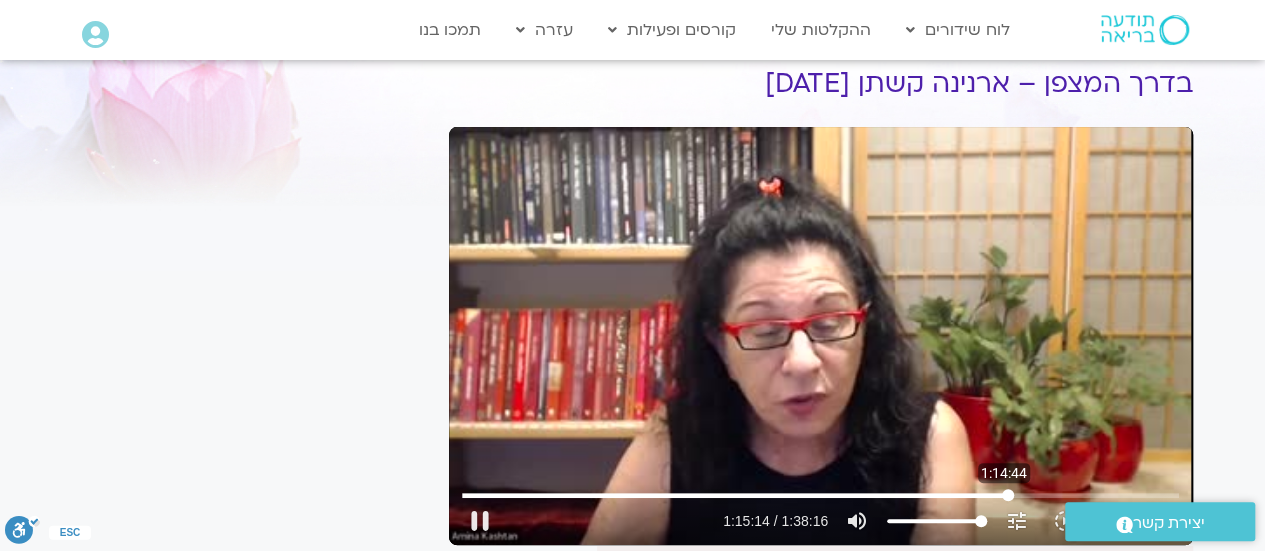click at bounding box center [820, 495] 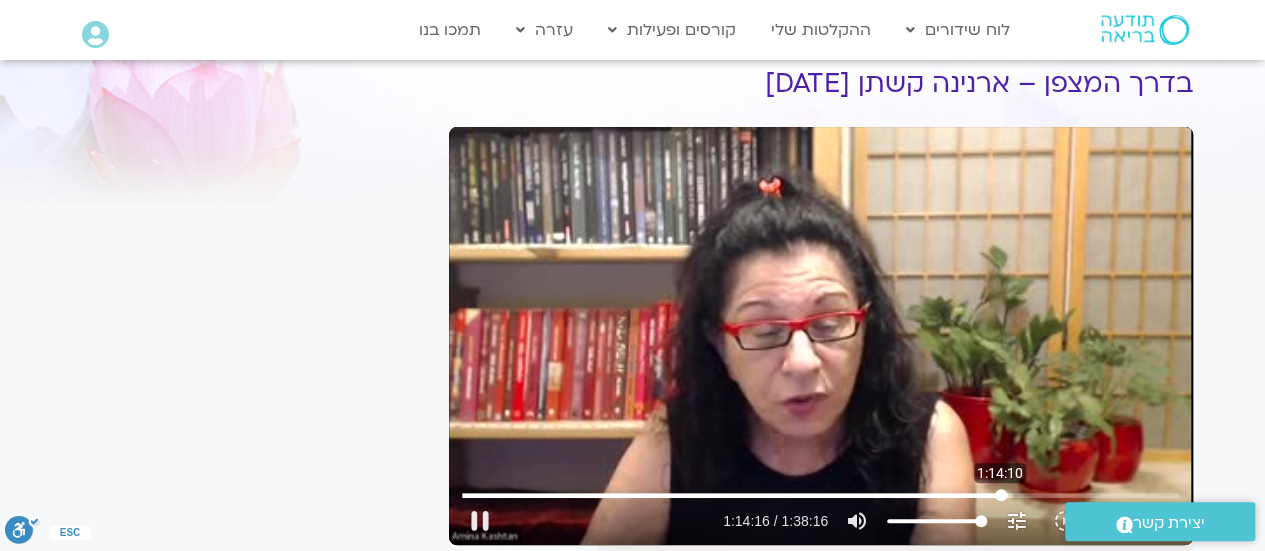 click at bounding box center (820, 495) 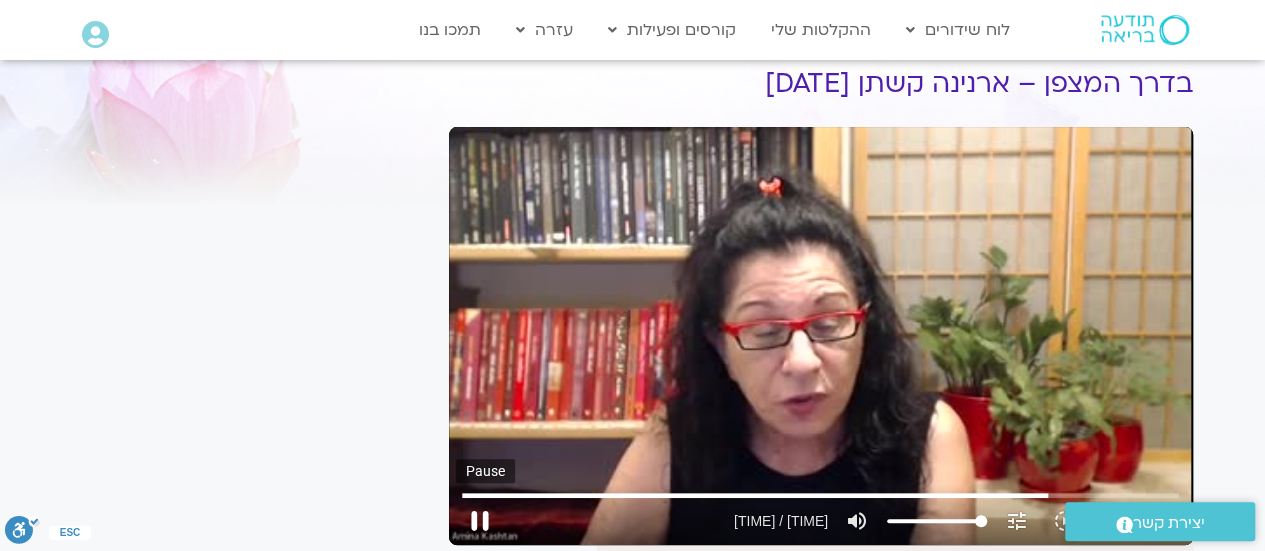click on "pause" at bounding box center (480, 521) 